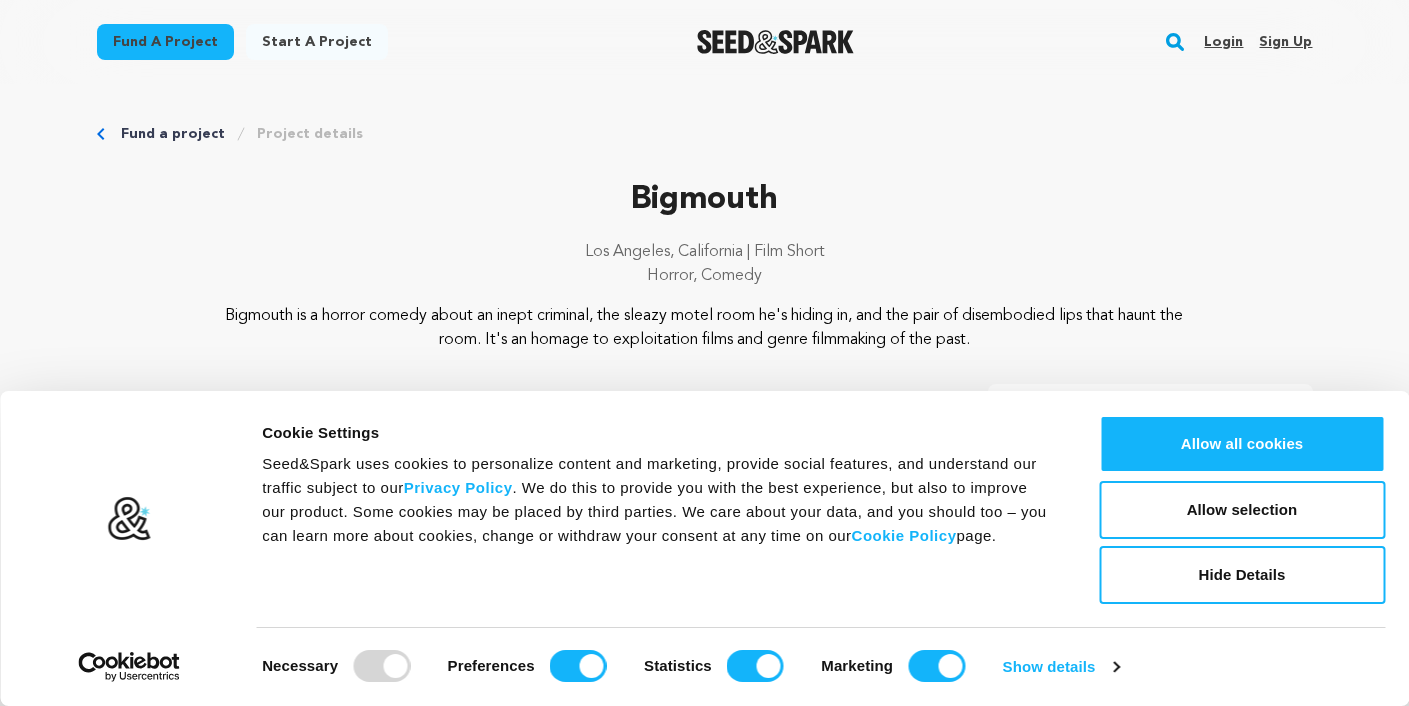 scroll, scrollTop: 0, scrollLeft: 0, axis: both 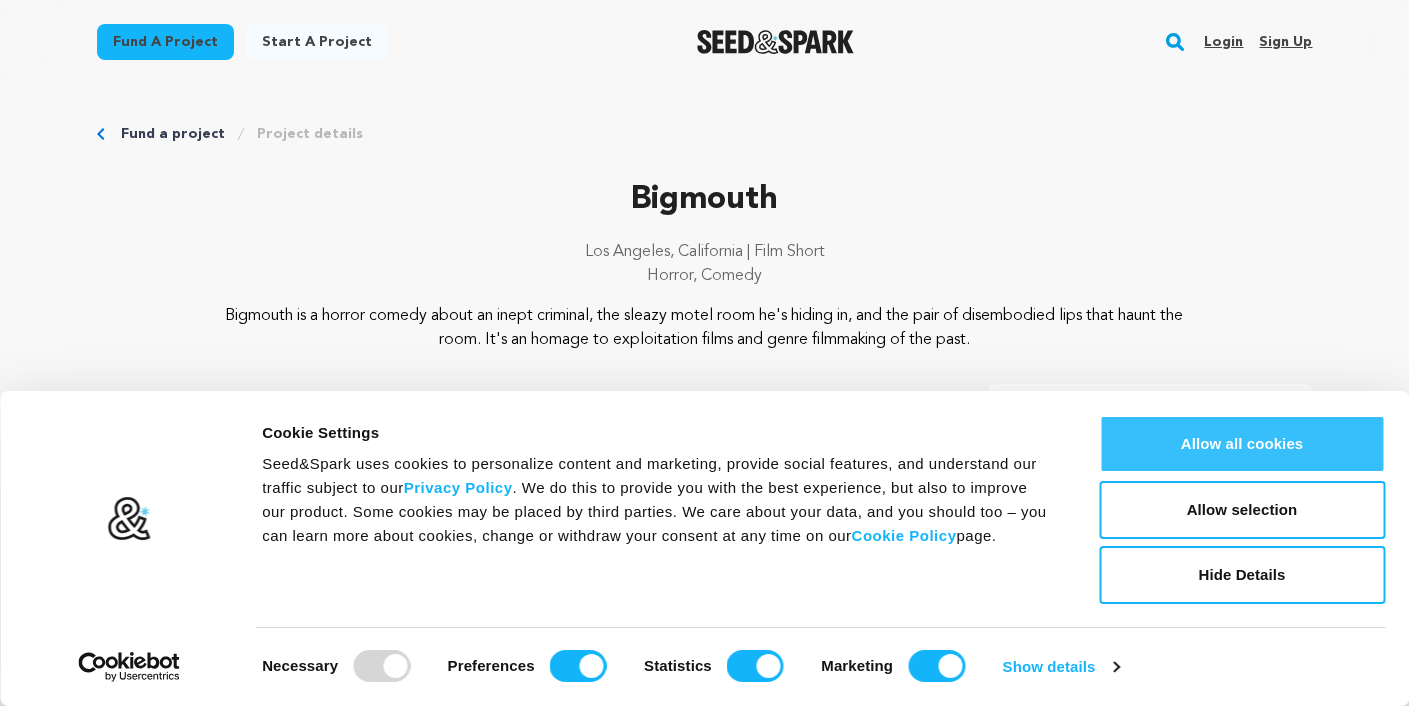 click on "Allow all cookies" at bounding box center (1242, 444) 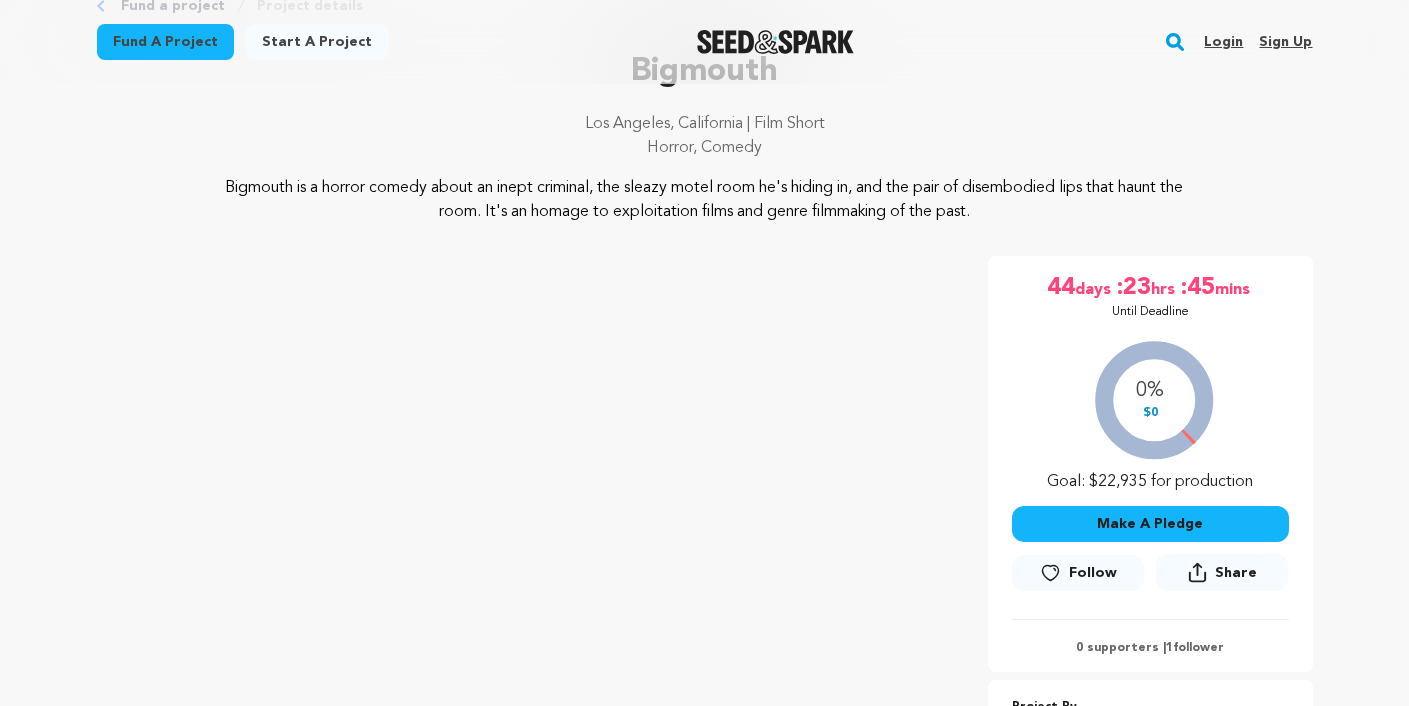scroll, scrollTop: 138, scrollLeft: 0, axis: vertical 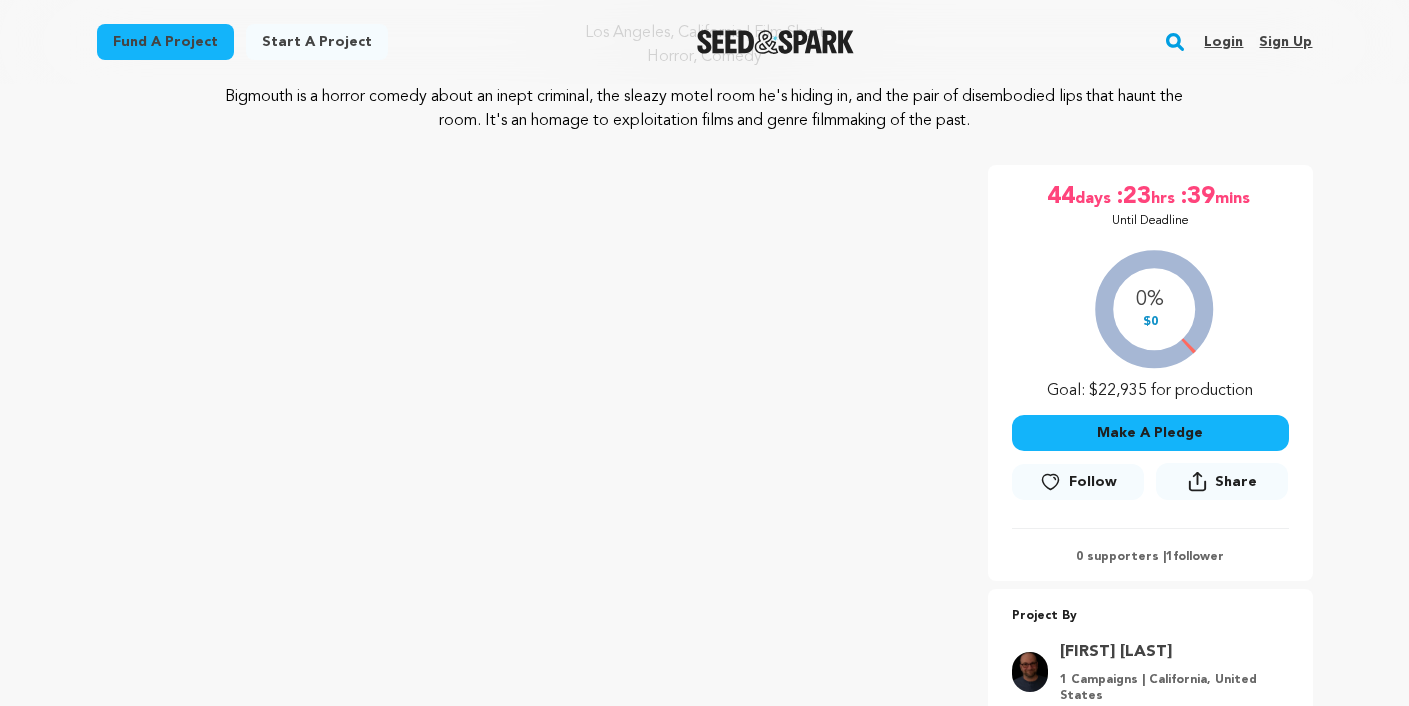 click on "Make A Pledge" at bounding box center [1150, 433] 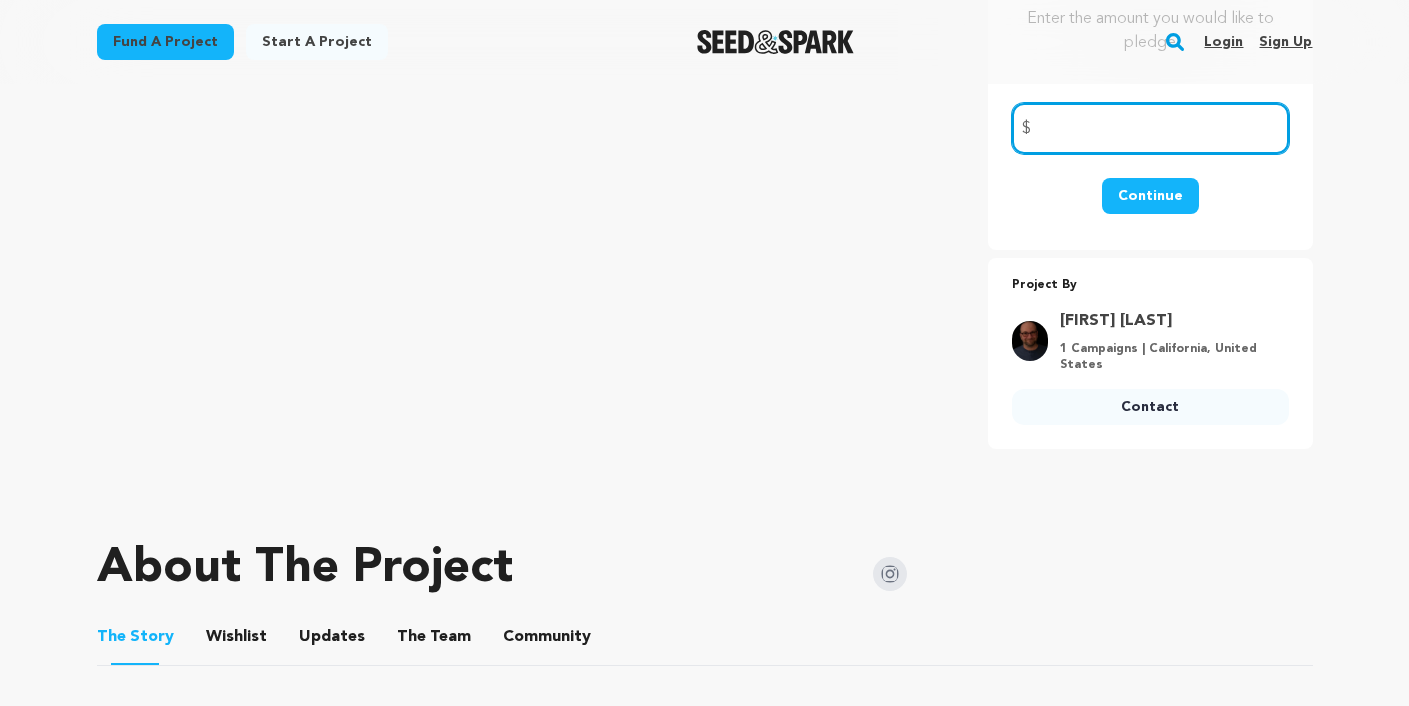 scroll, scrollTop: 304, scrollLeft: 0, axis: vertical 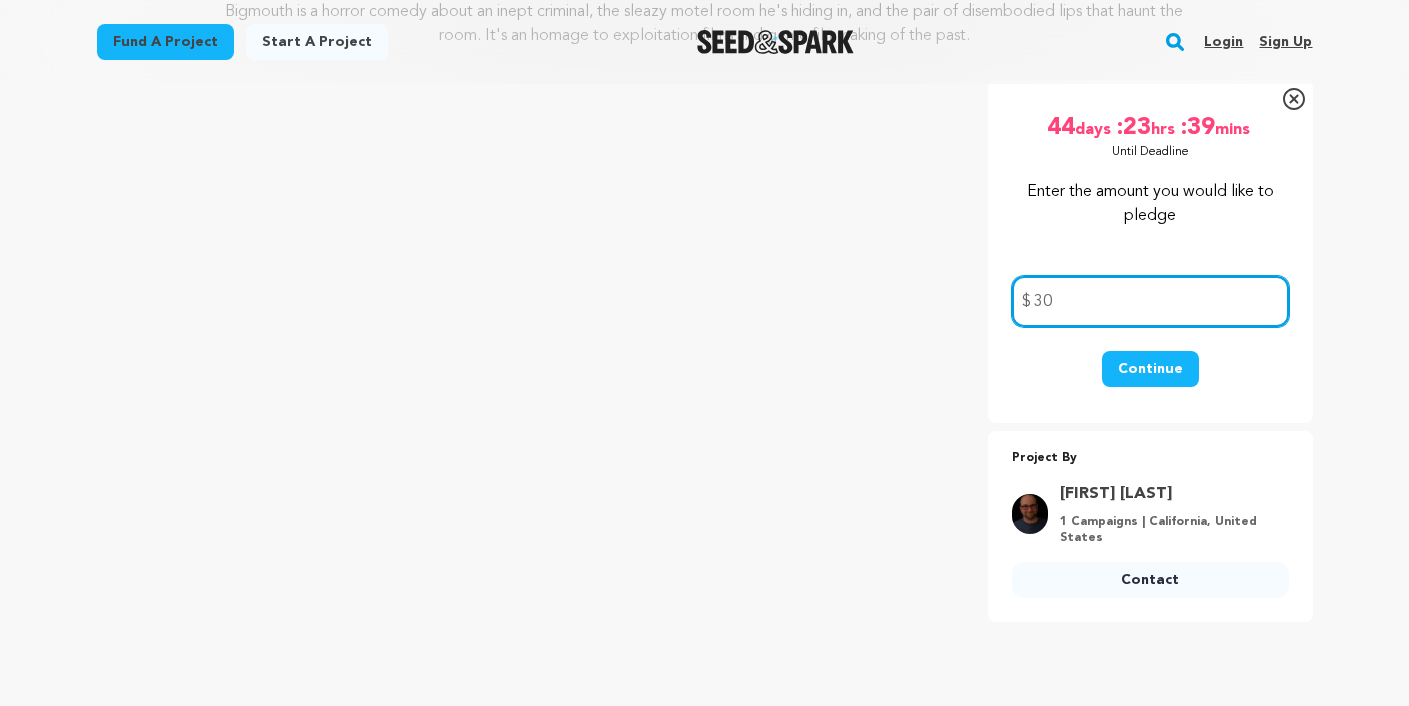 type on "30" 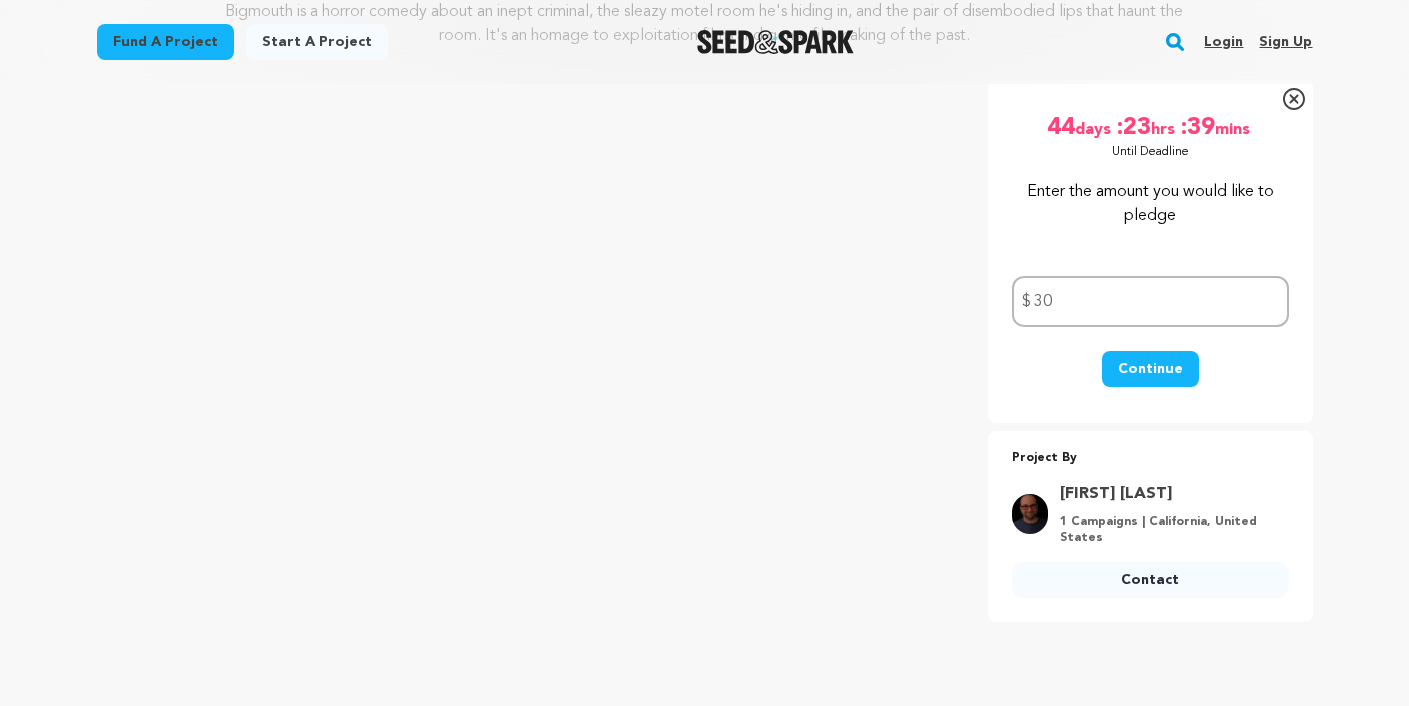 click on "Continue" at bounding box center (1150, 369) 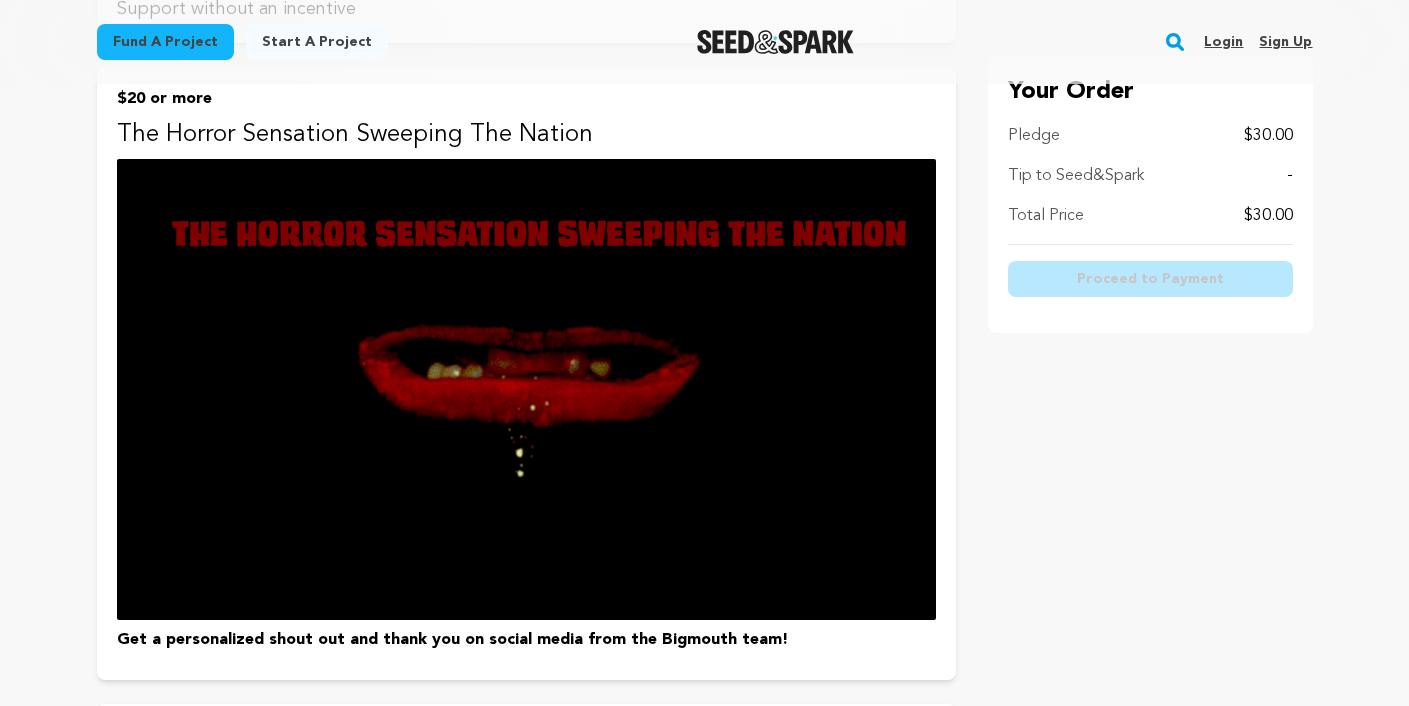 scroll, scrollTop: 339, scrollLeft: 0, axis: vertical 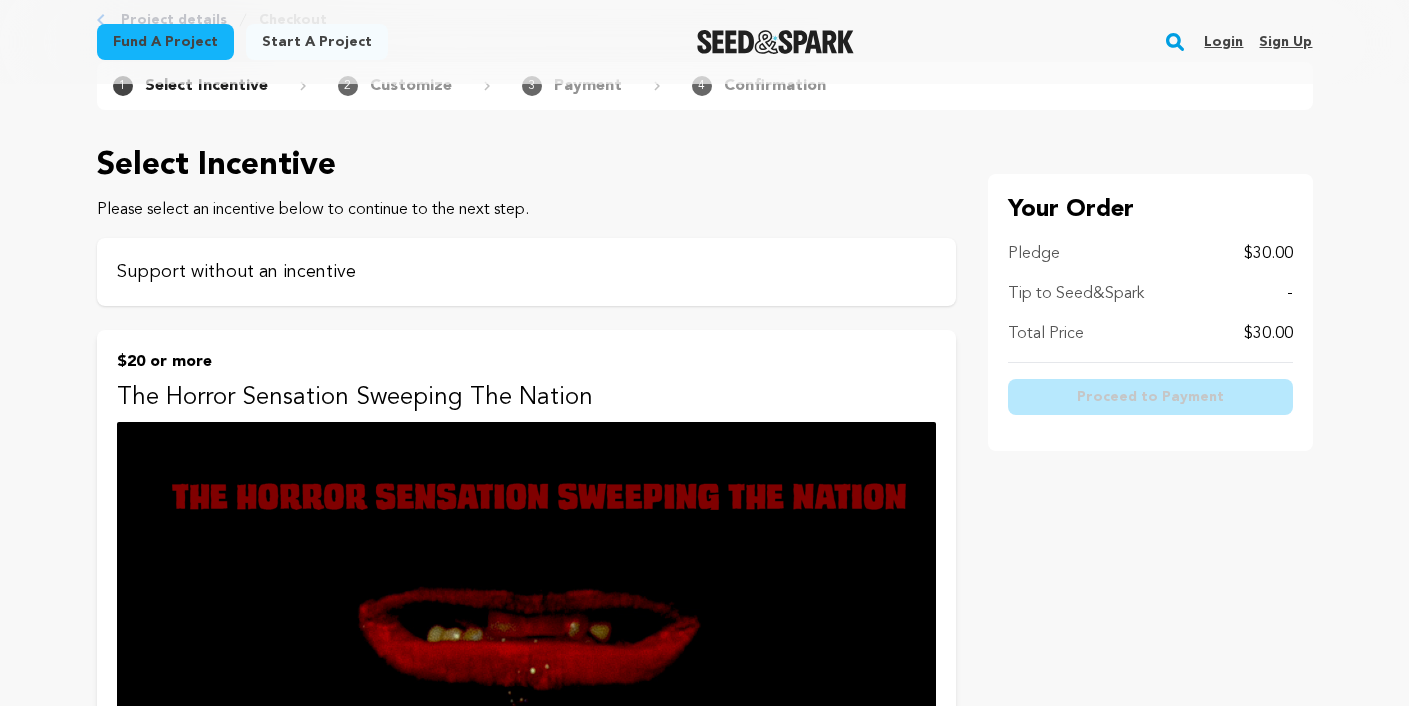 click on "Support without an incentive" at bounding box center (526, 272) 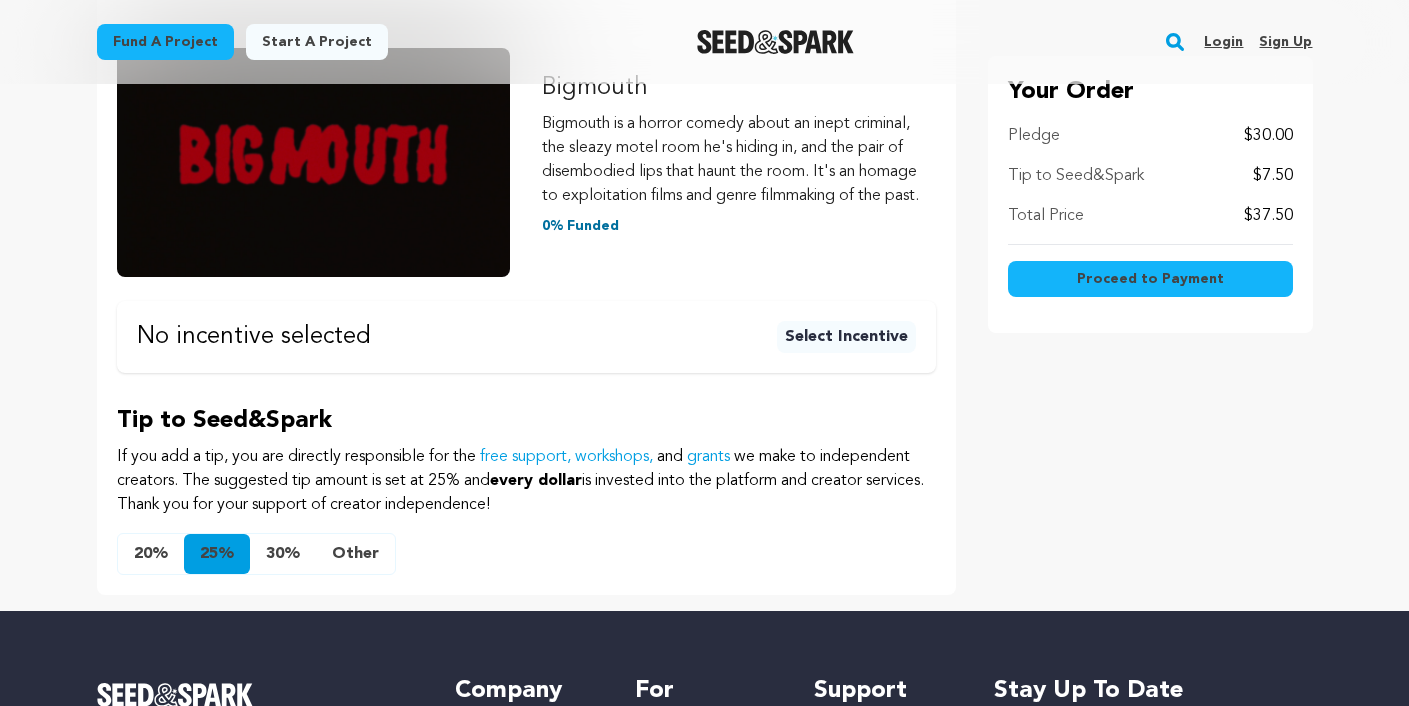 scroll, scrollTop: 349, scrollLeft: 0, axis: vertical 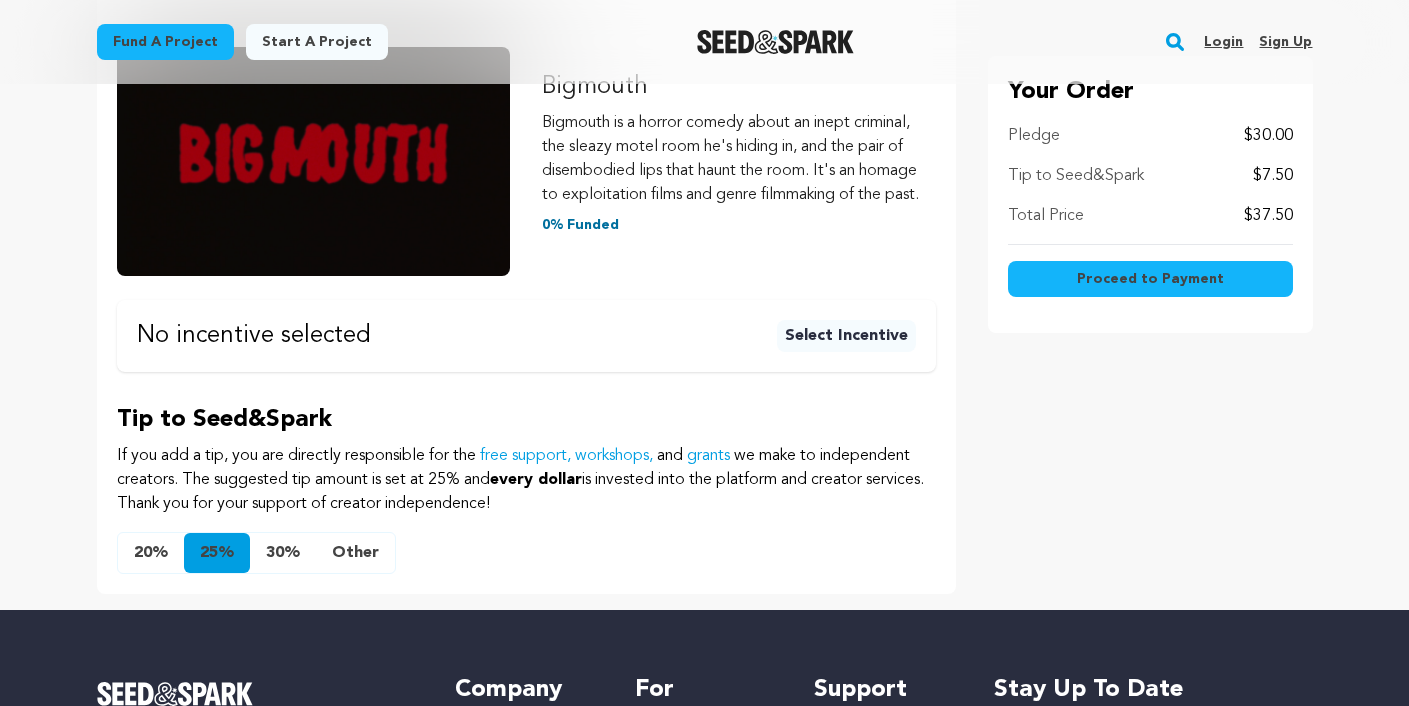 click on "Other" at bounding box center (355, 553) 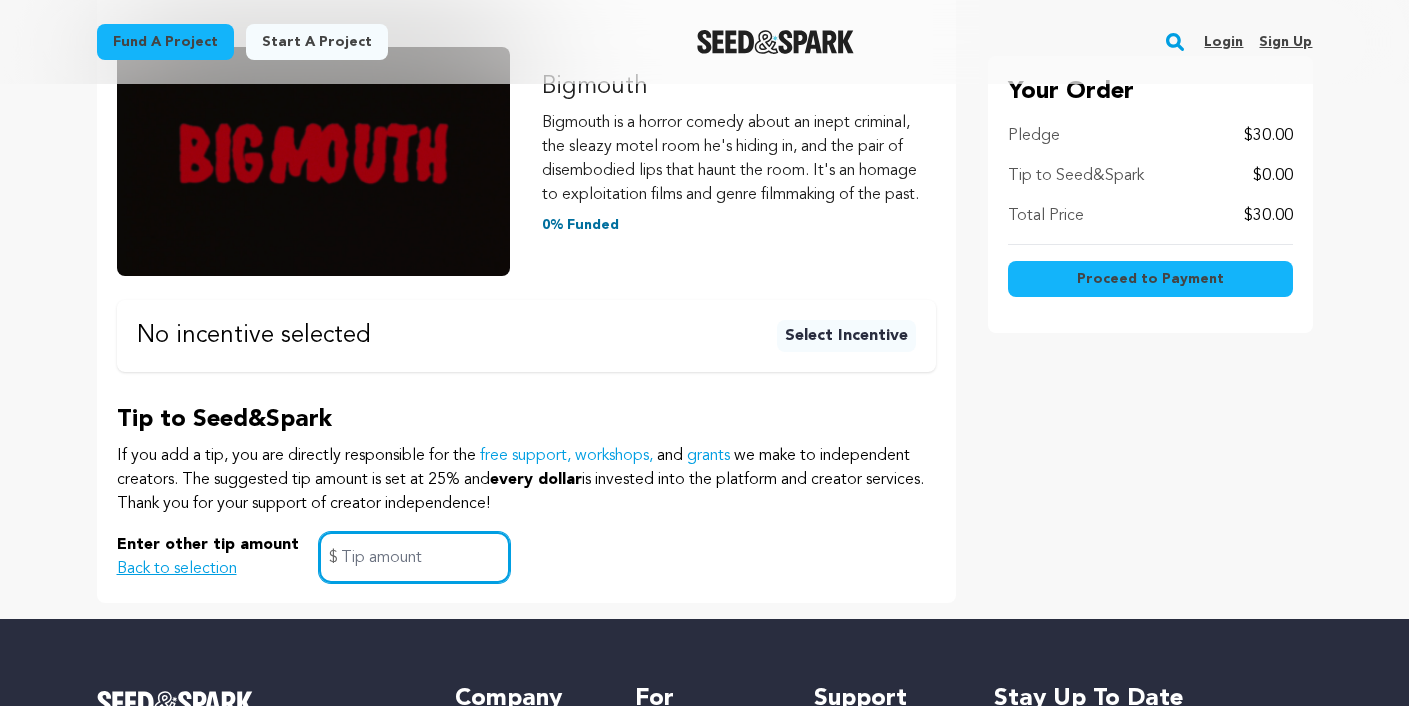 click at bounding box center [414, 557] 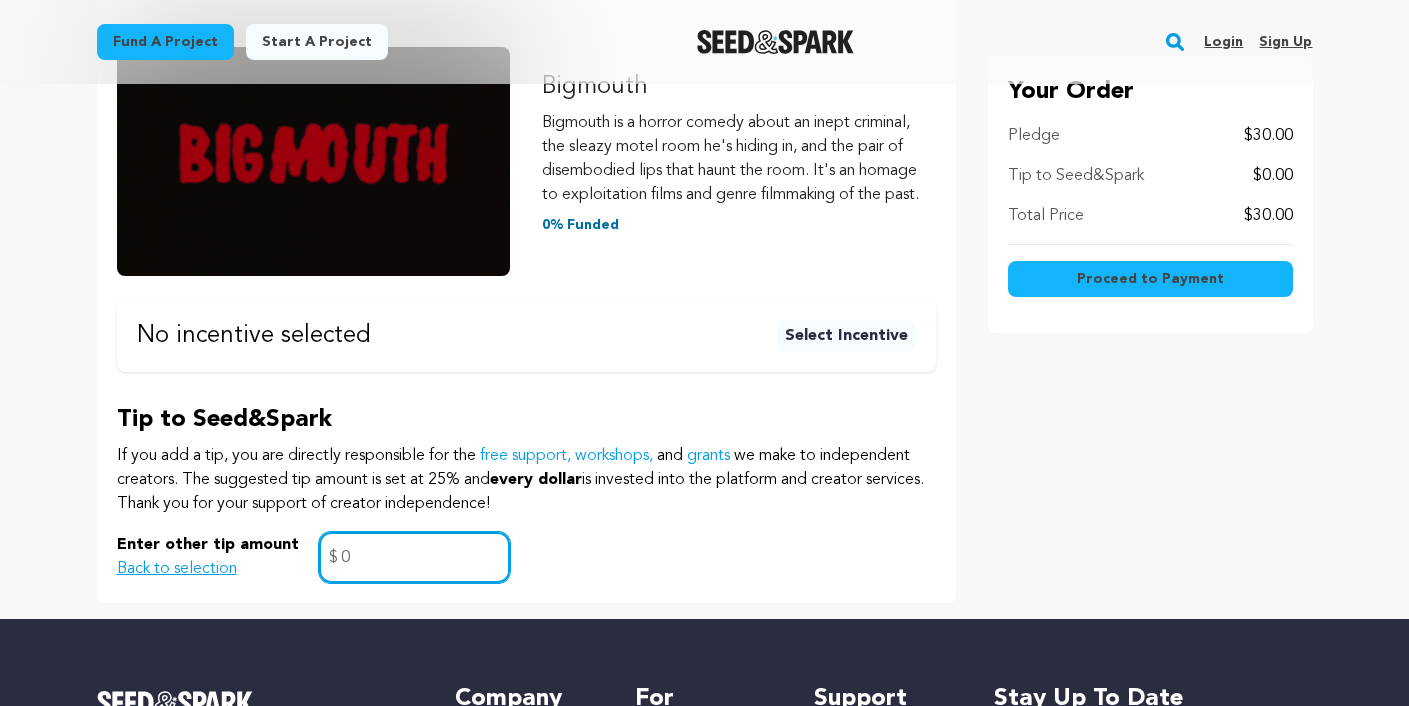 type on "0" 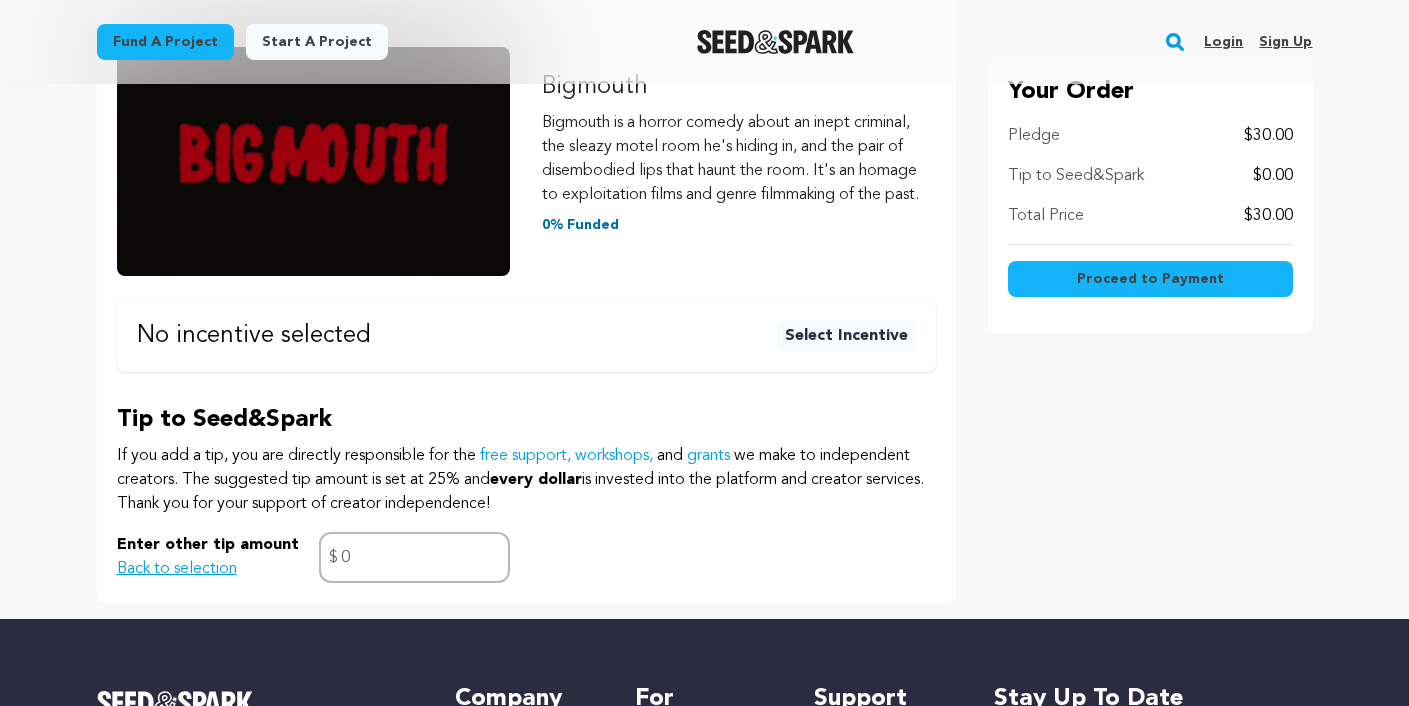 click on "Enter other tip amount
Back to selection
0
$" at bounding box center (526, 557) 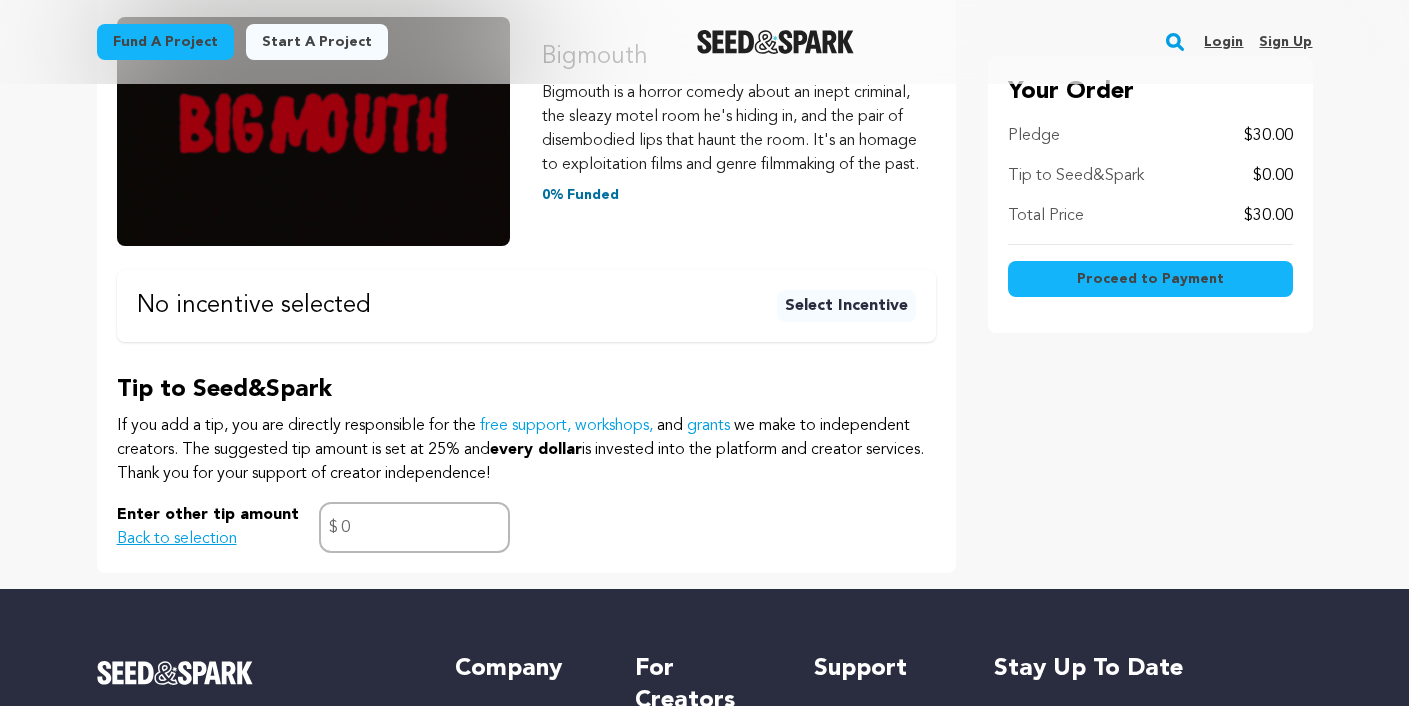 click on "Proceed to Payment" at bounding box center (1150, 279) 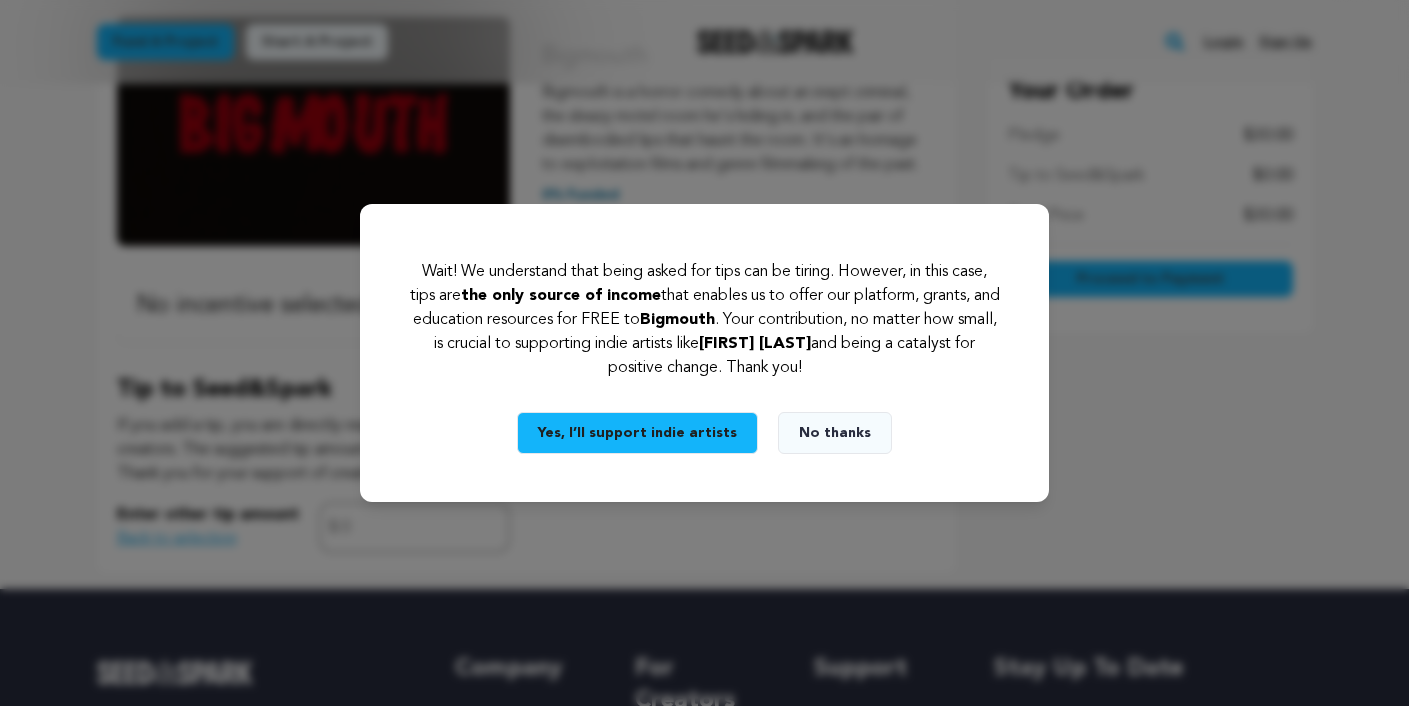 click on "Yes, I’ll support indie artists" at bounding box center [637, 433] 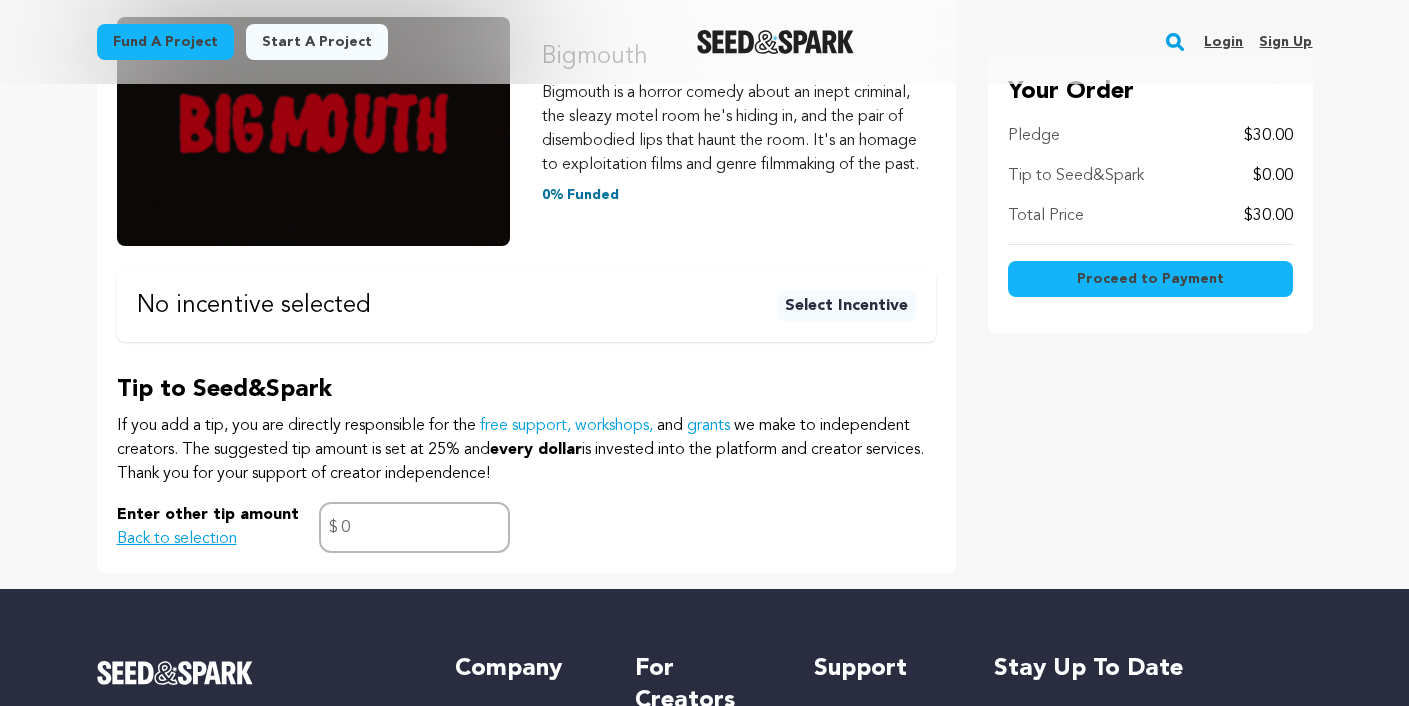 click on "Proceed to Payment" at bounding box center (1150, 279) 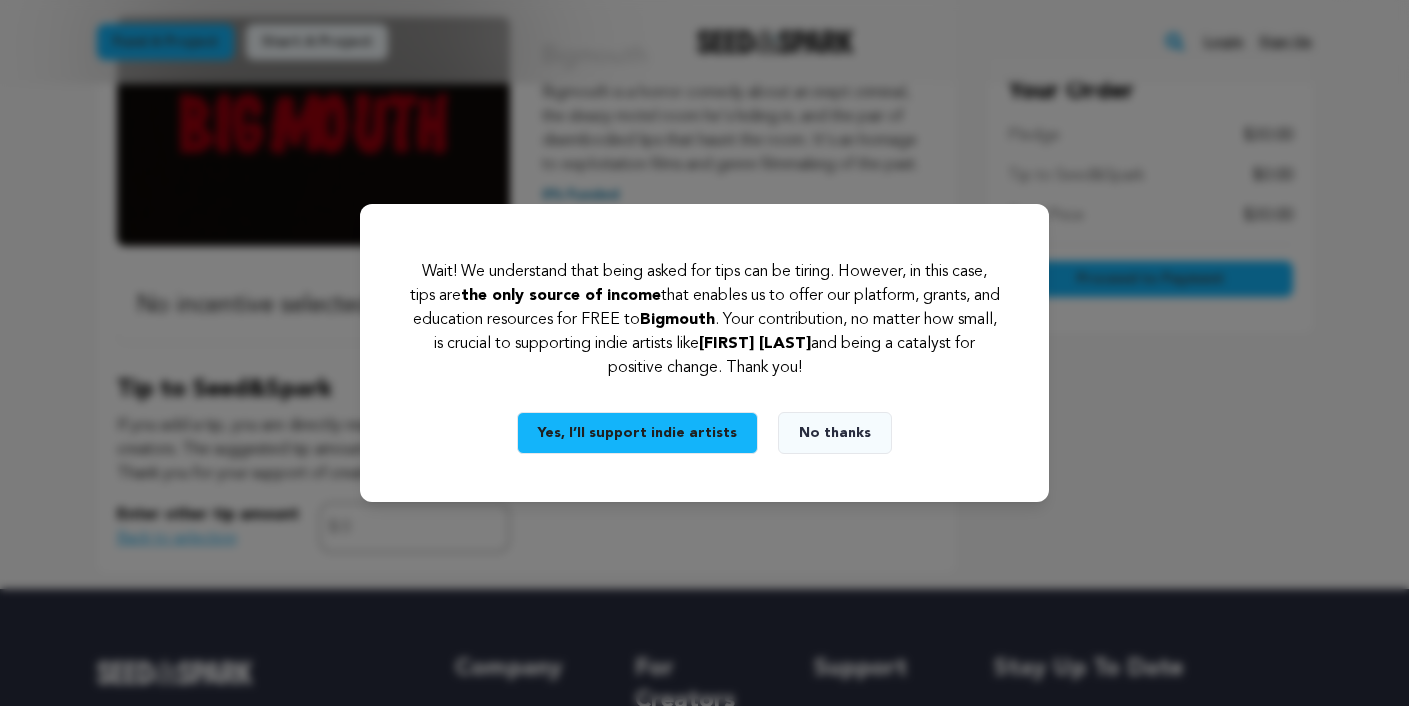 click on "No thanks" at bounding box center (835, 433) 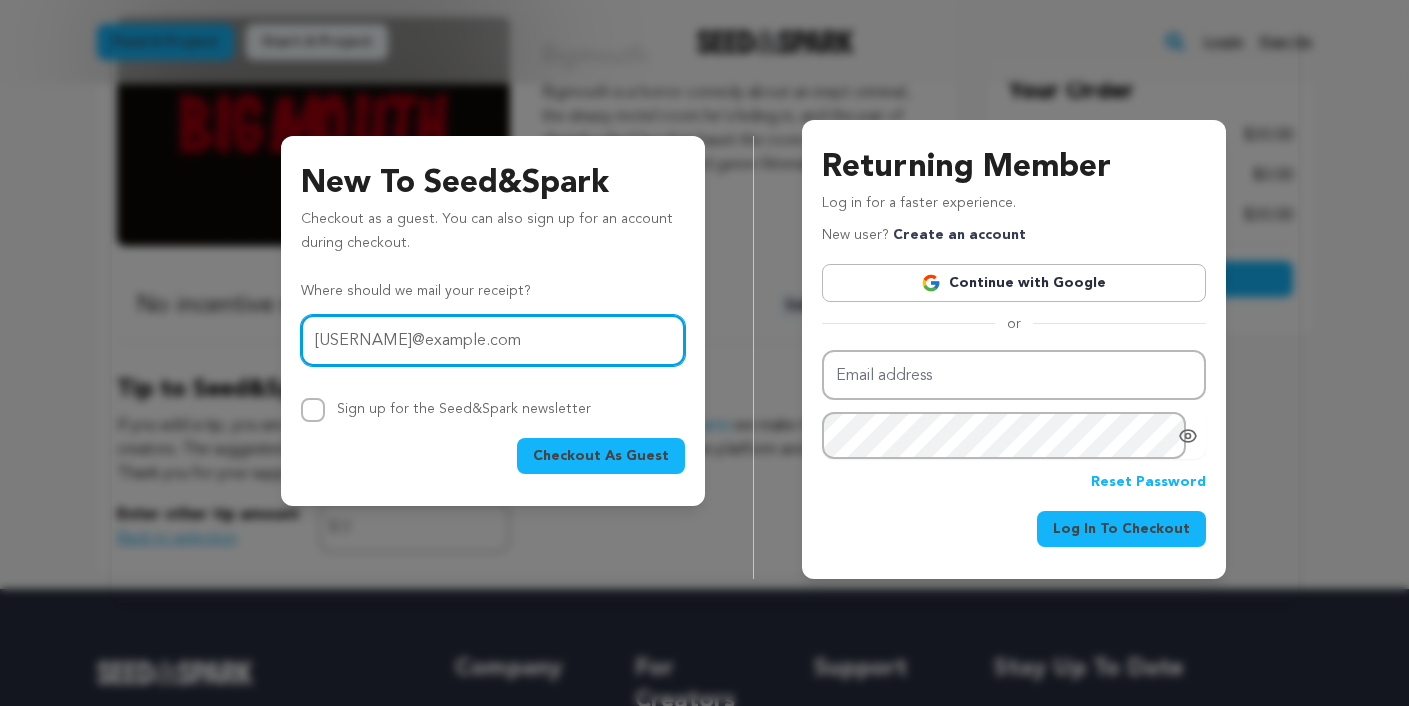 type on "davidmferris@[EXAMPLE.COM]" 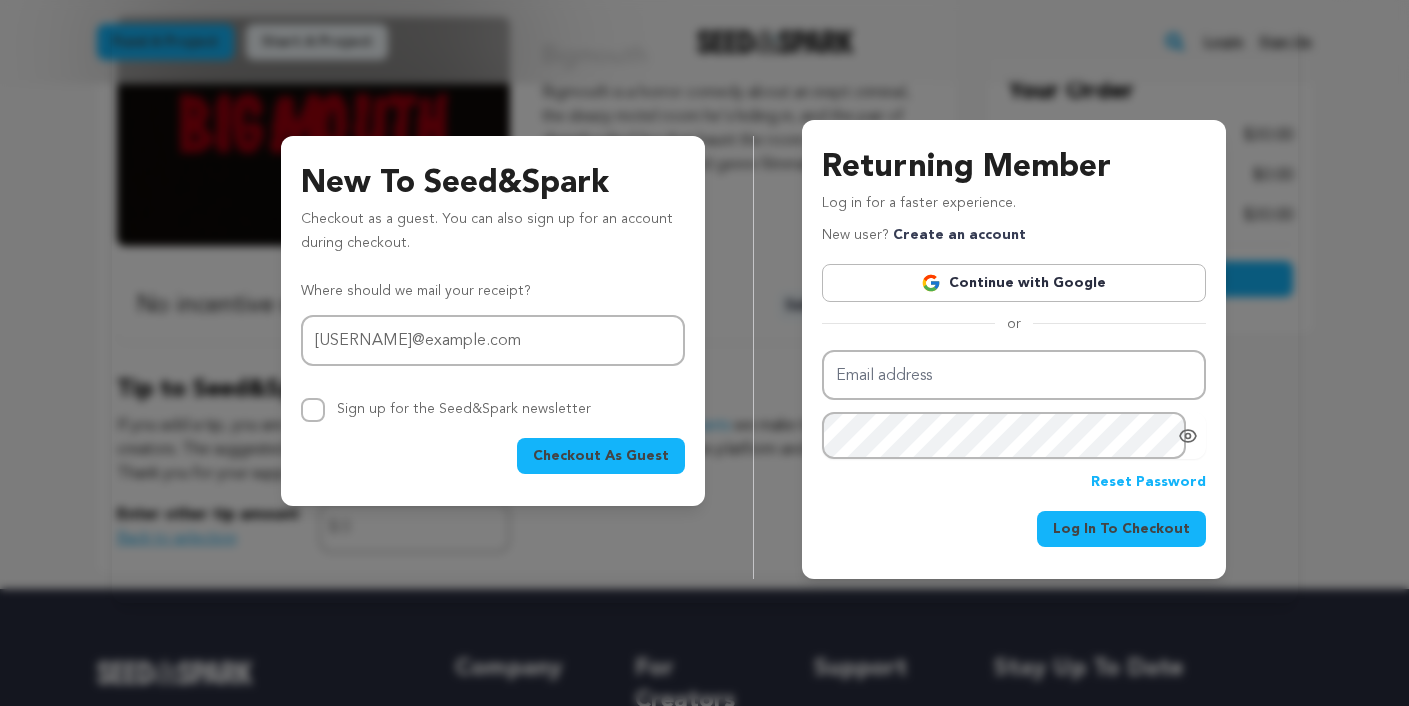 click on "Checkout As Guest" at bounding box center (601, 456) 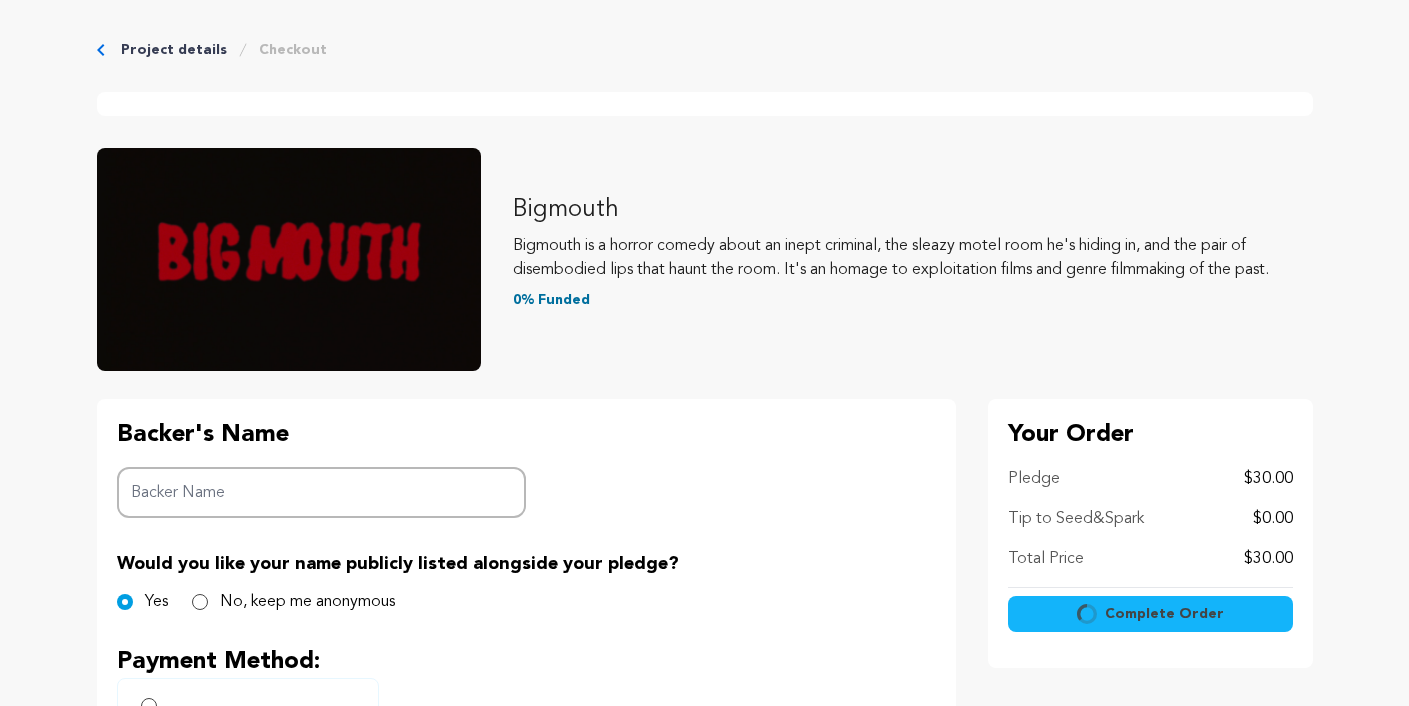 scroll, scrollTop: 0, scrollLeft: 0, axis: both 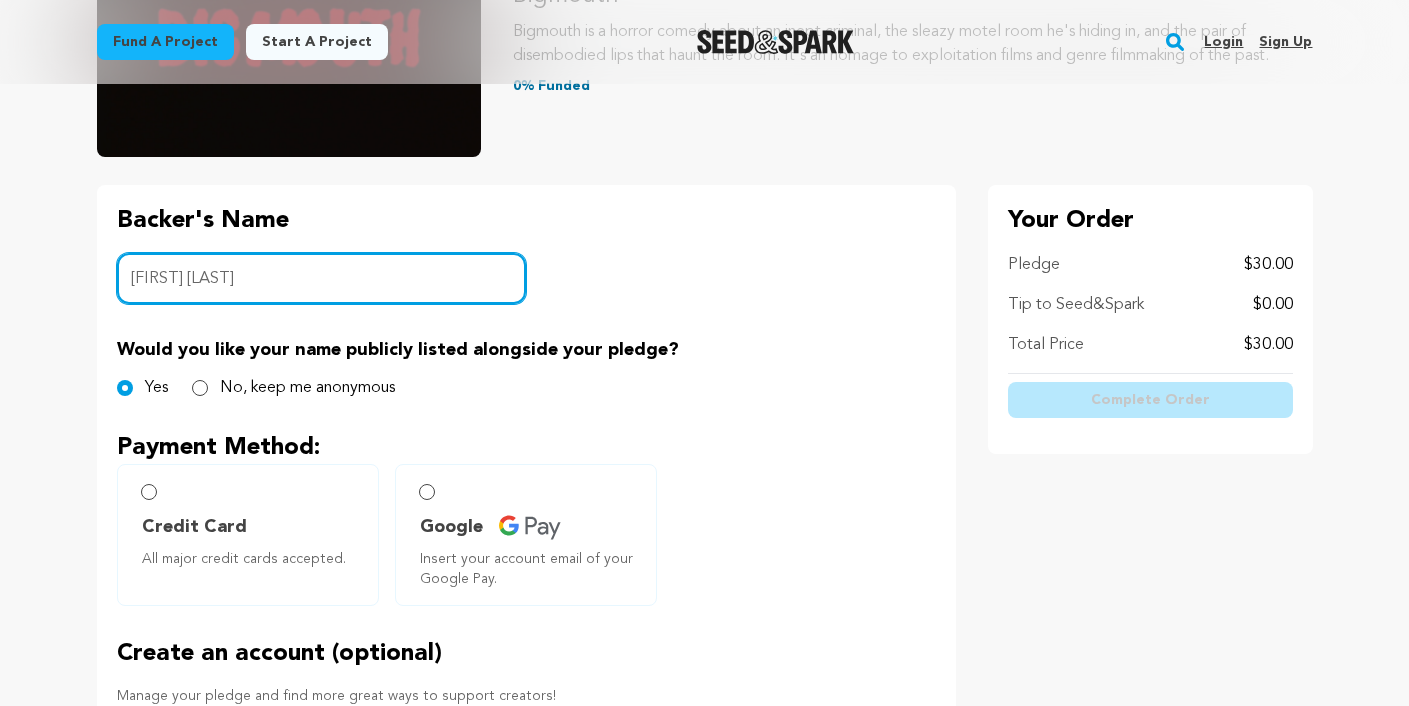 type on "Dave Ferris" 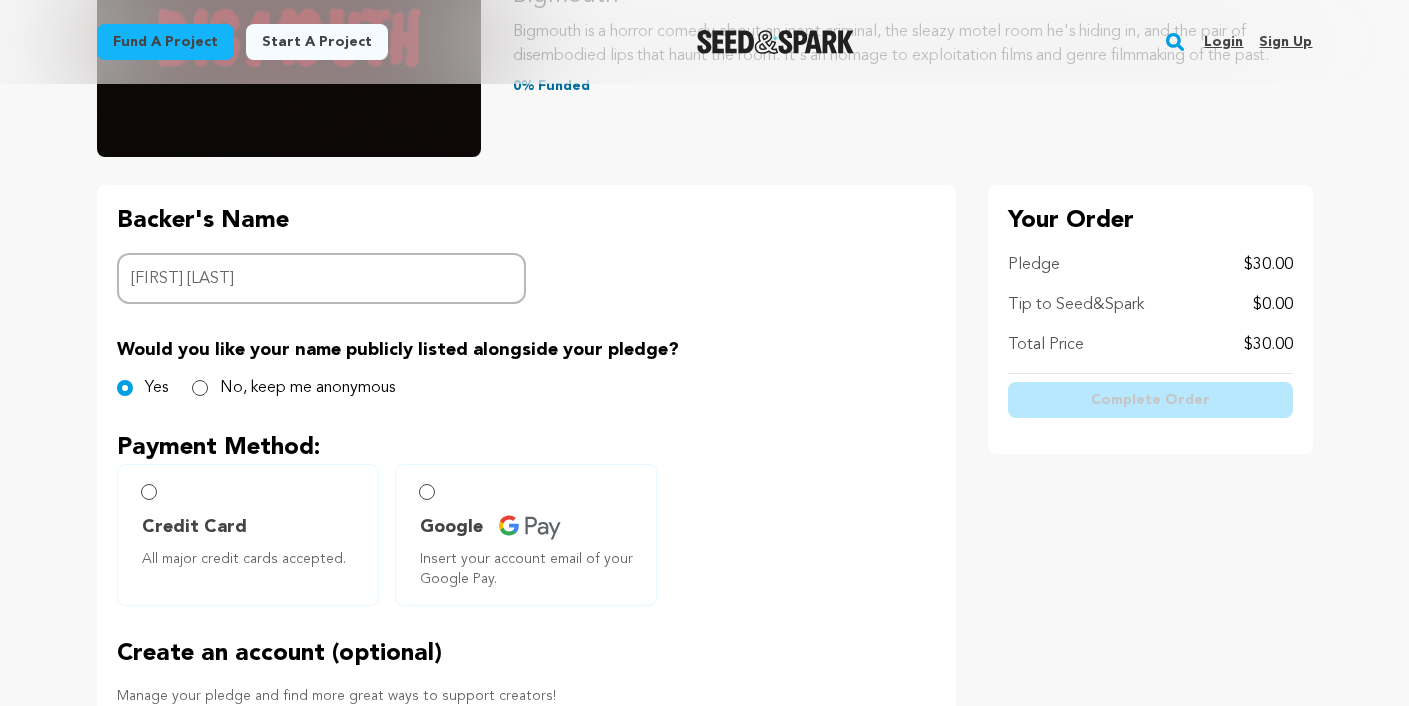 click on "No, keep me anonymous" at bounding box center [293, 388] 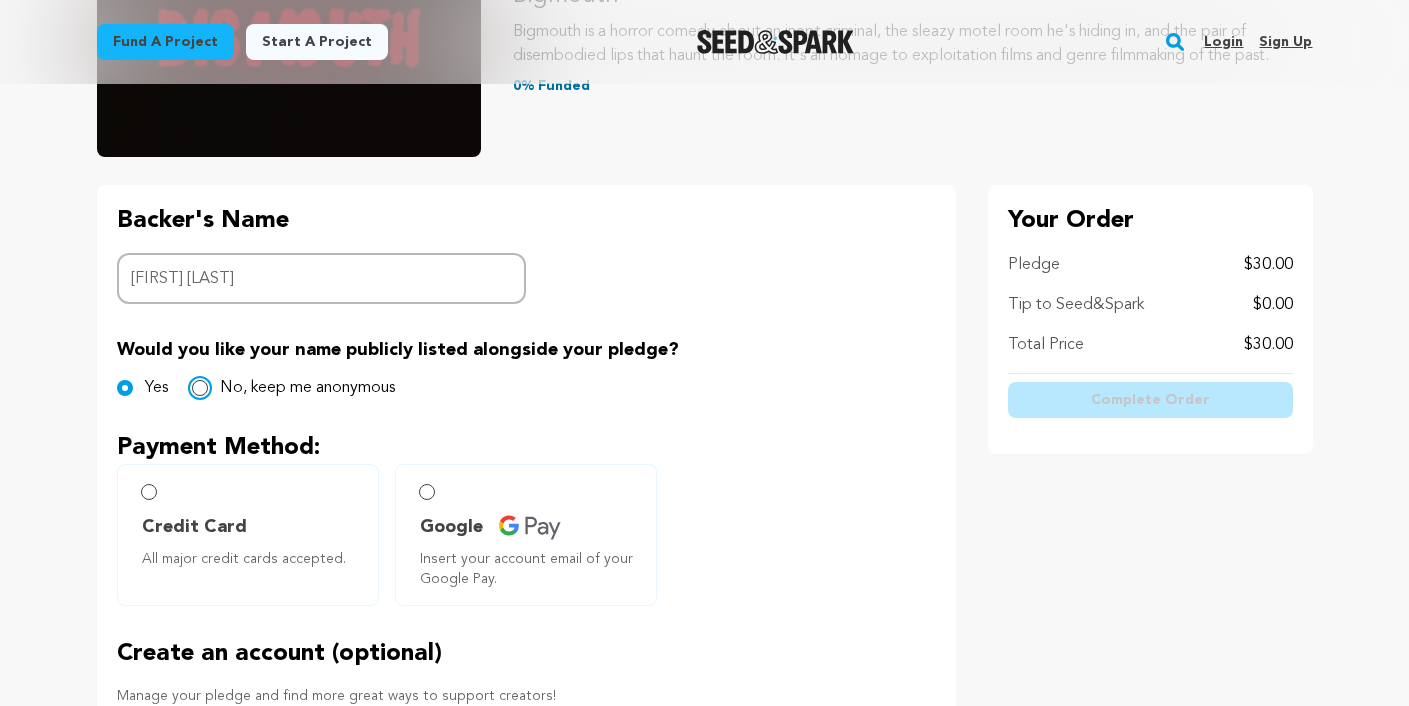 click on "No, keep me anonymous" at bounding box center [200, 388] 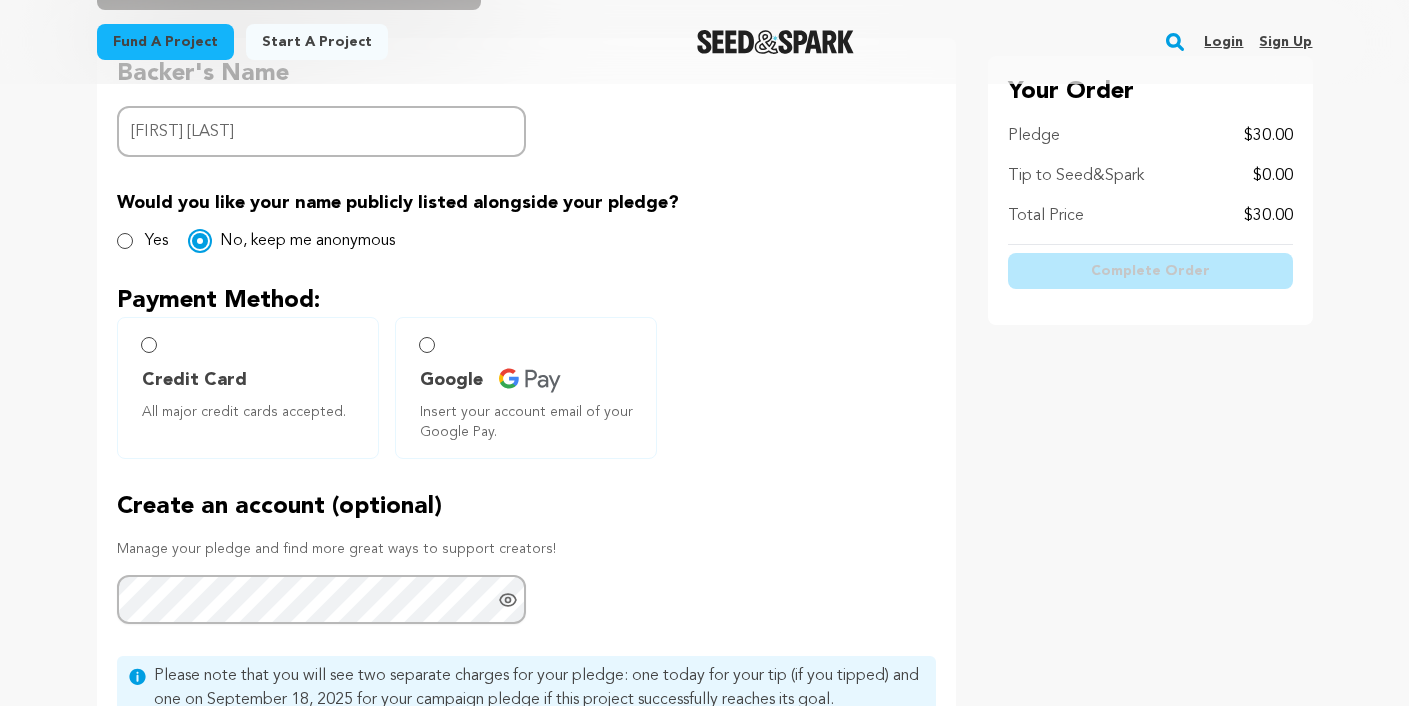 scroll, scrollTop: 489, scrollLeft: 0, axis: vertical 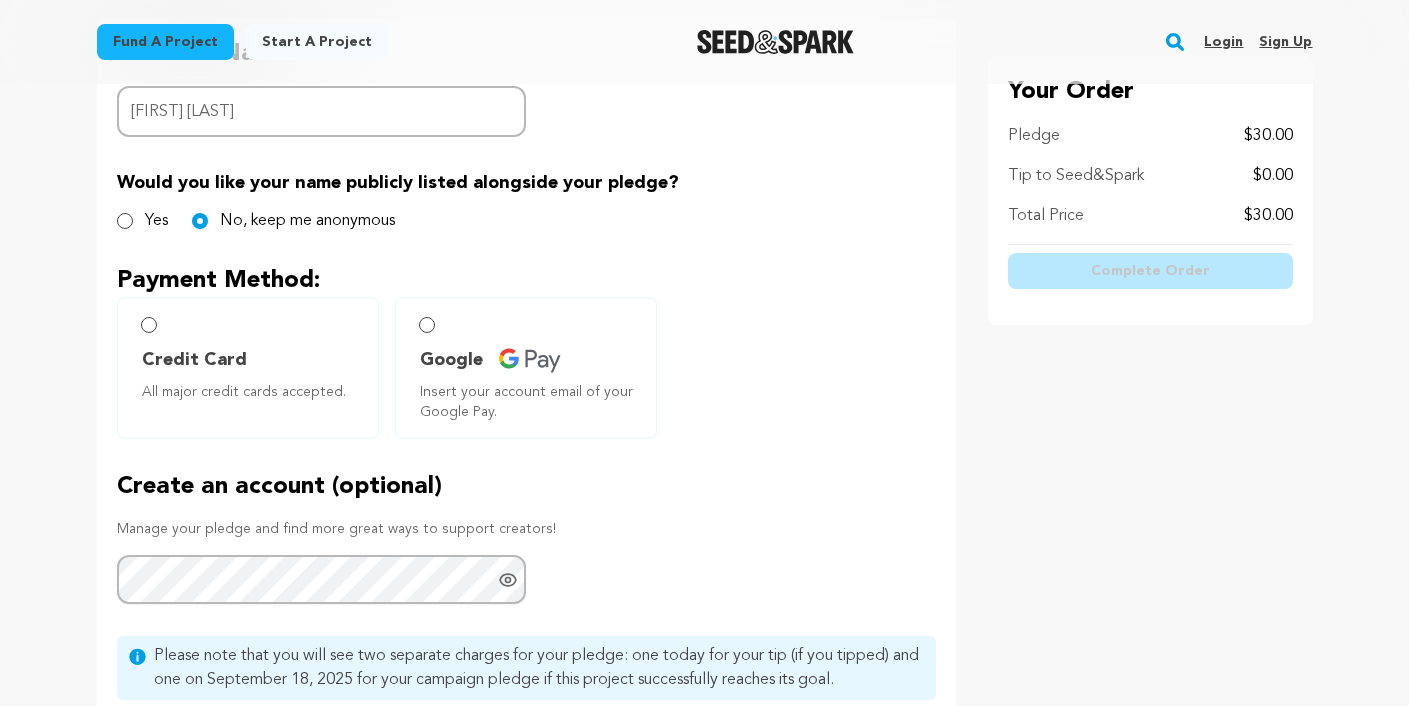 click on "Credit Card
All major credit cards accepted." at bounding box center (248, 368) 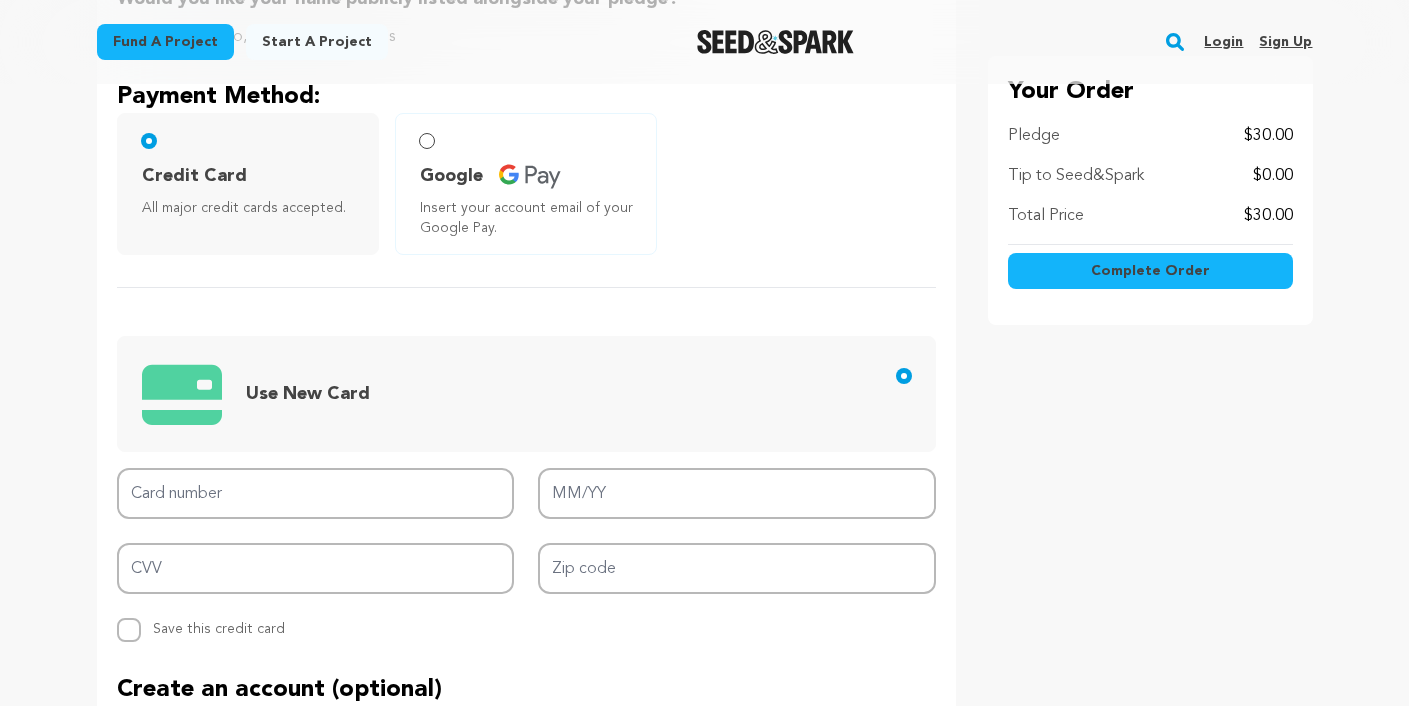 scroll, scrollTop: 687, scrollLeft: 0, axis: vertical 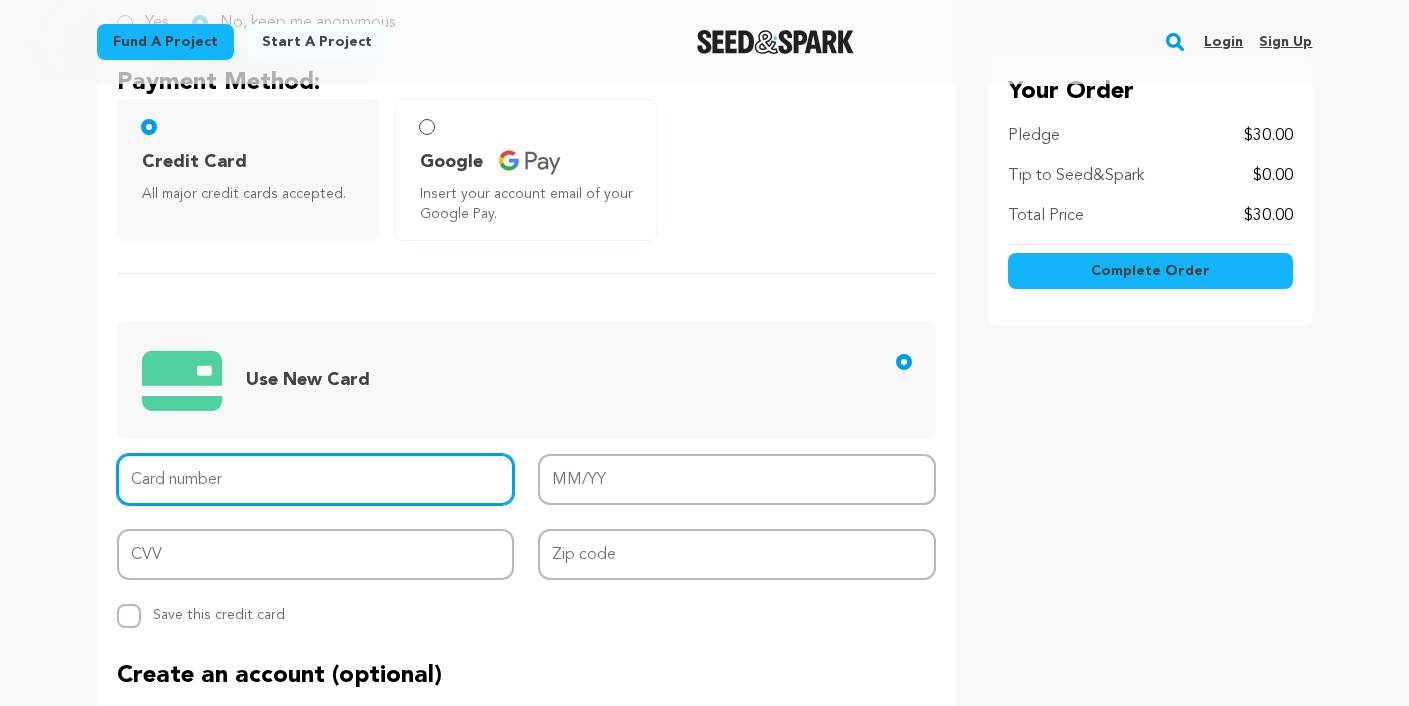 click on "Card number" at bounding box center [316, 479] 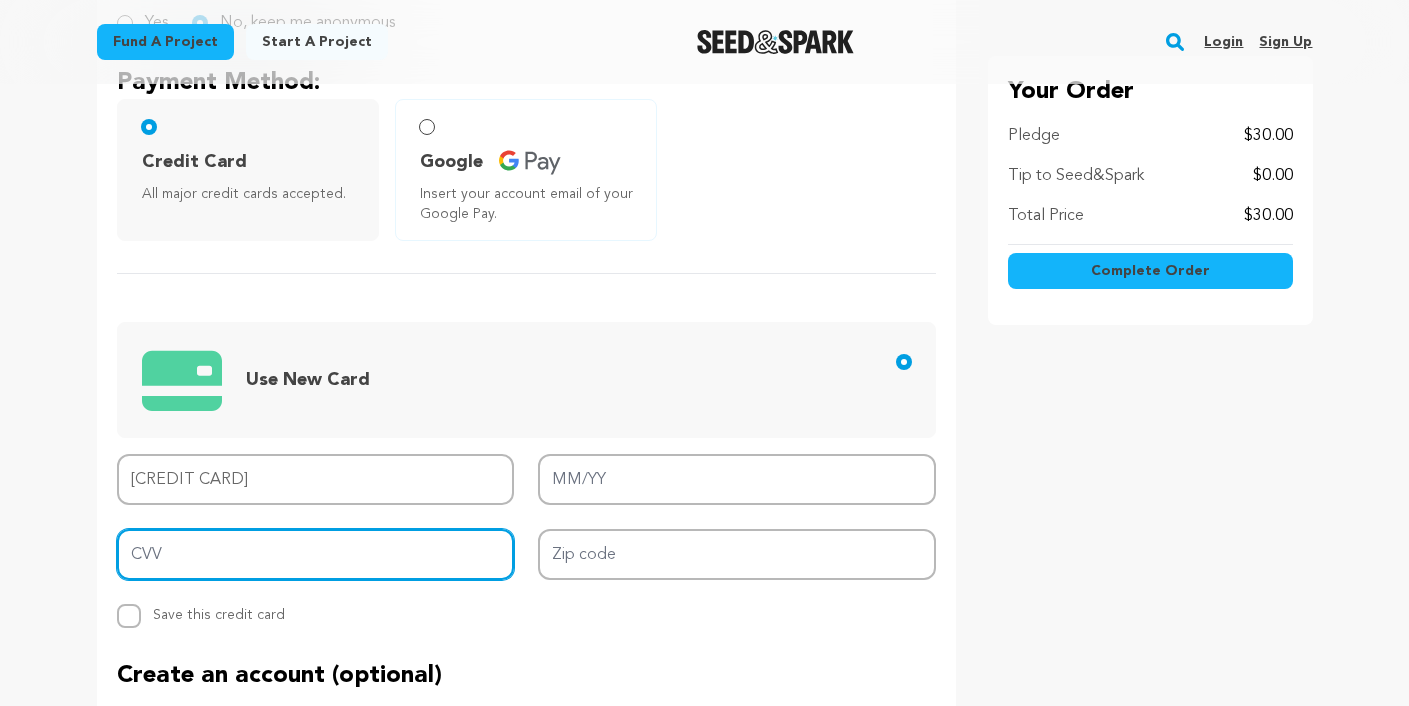 type on "882" 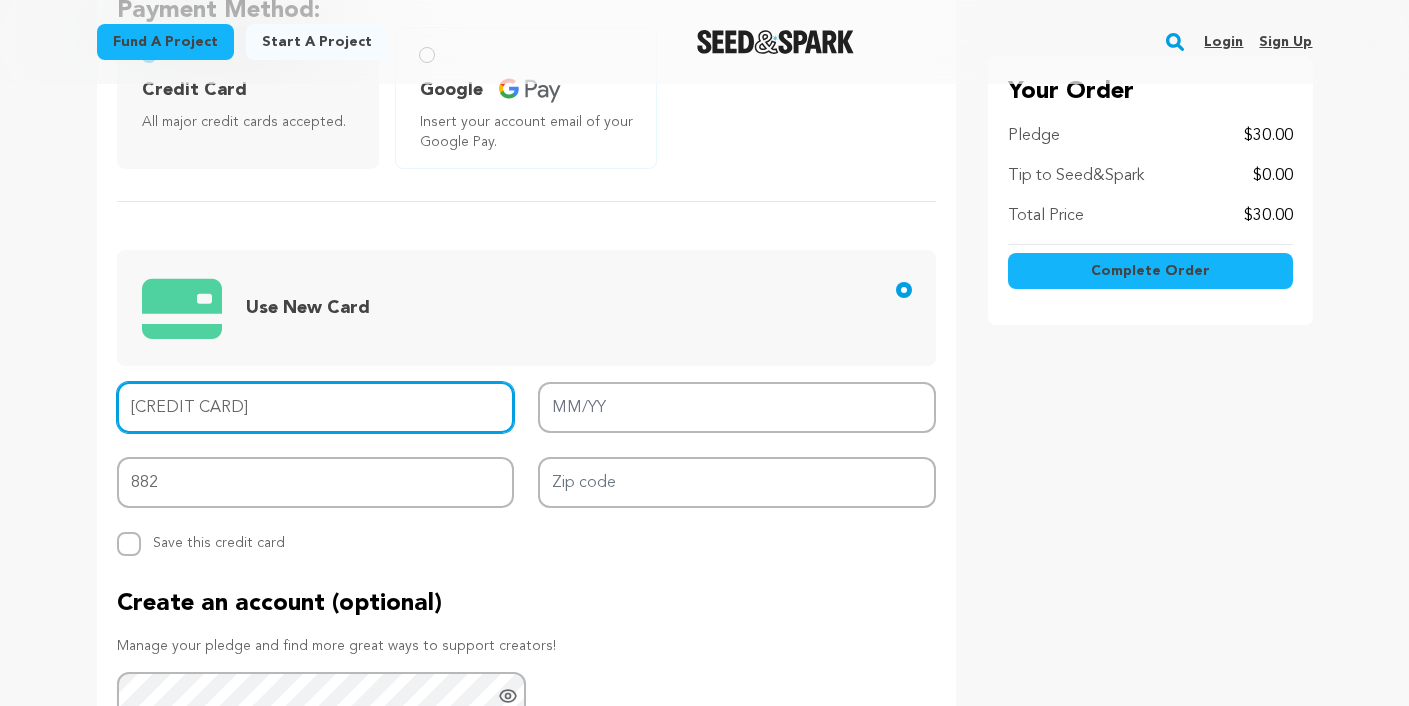 scroll, scrollTop: 785, scrollLeft: 0, axis: vertical 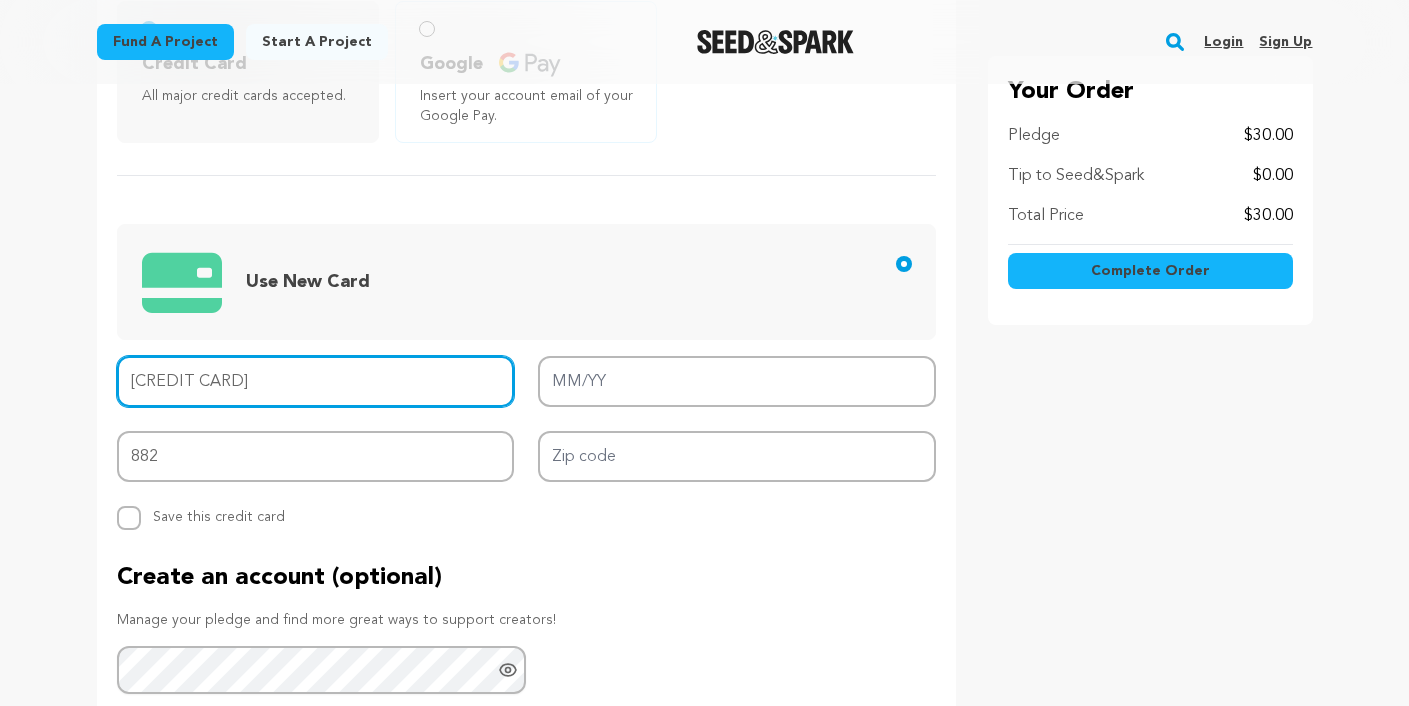 click on "4147202314227537" at bounding box center [316, 381] 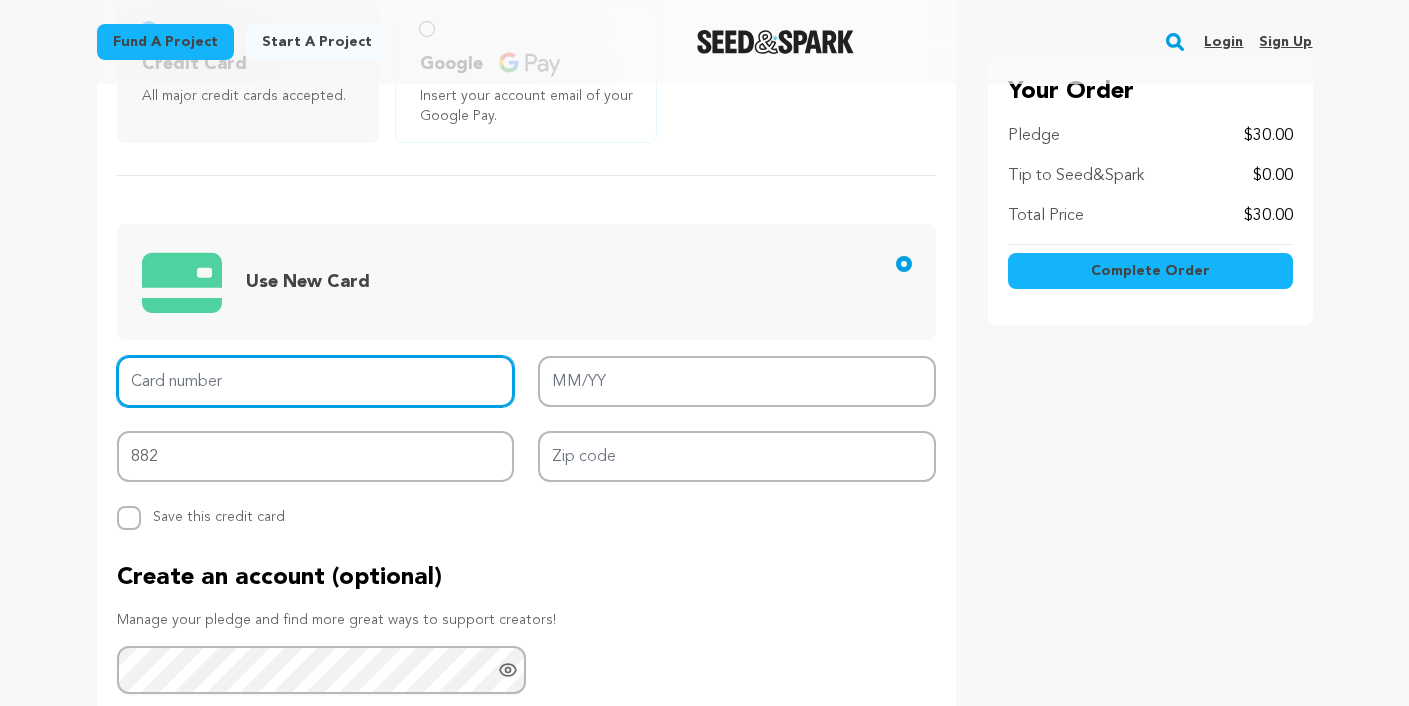 type 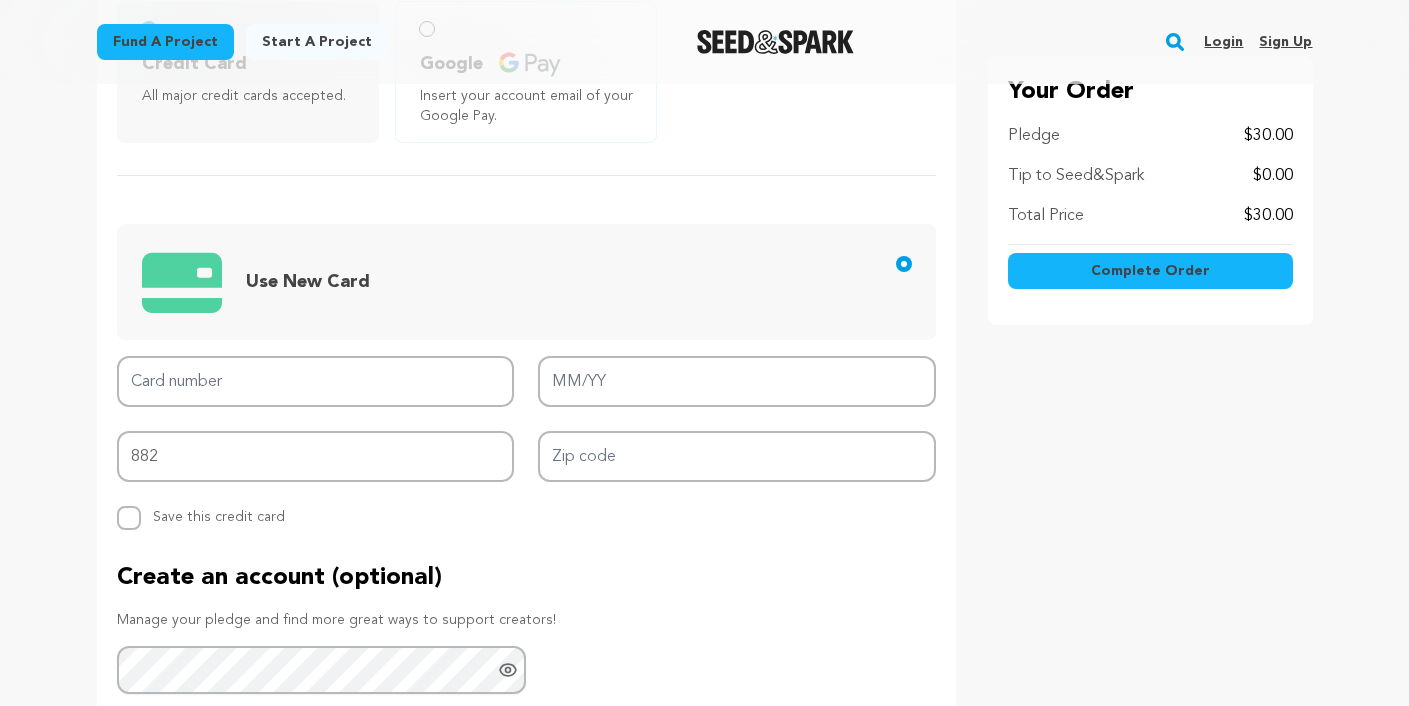 click on "Create an account
(optional)
Manage your pledge and find
more great ways to support creators!
Password" at bounding box center (526, 628) 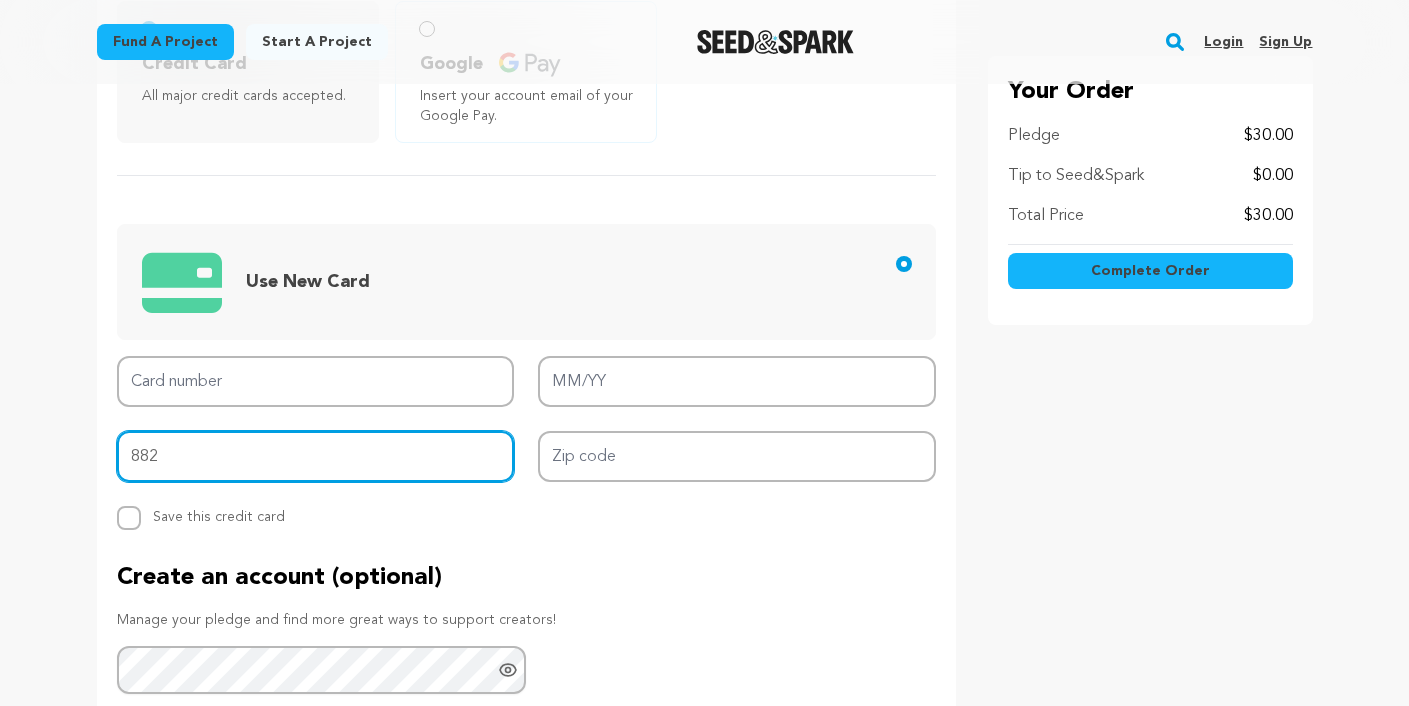 click on "882" at bounding box center (316, 456) 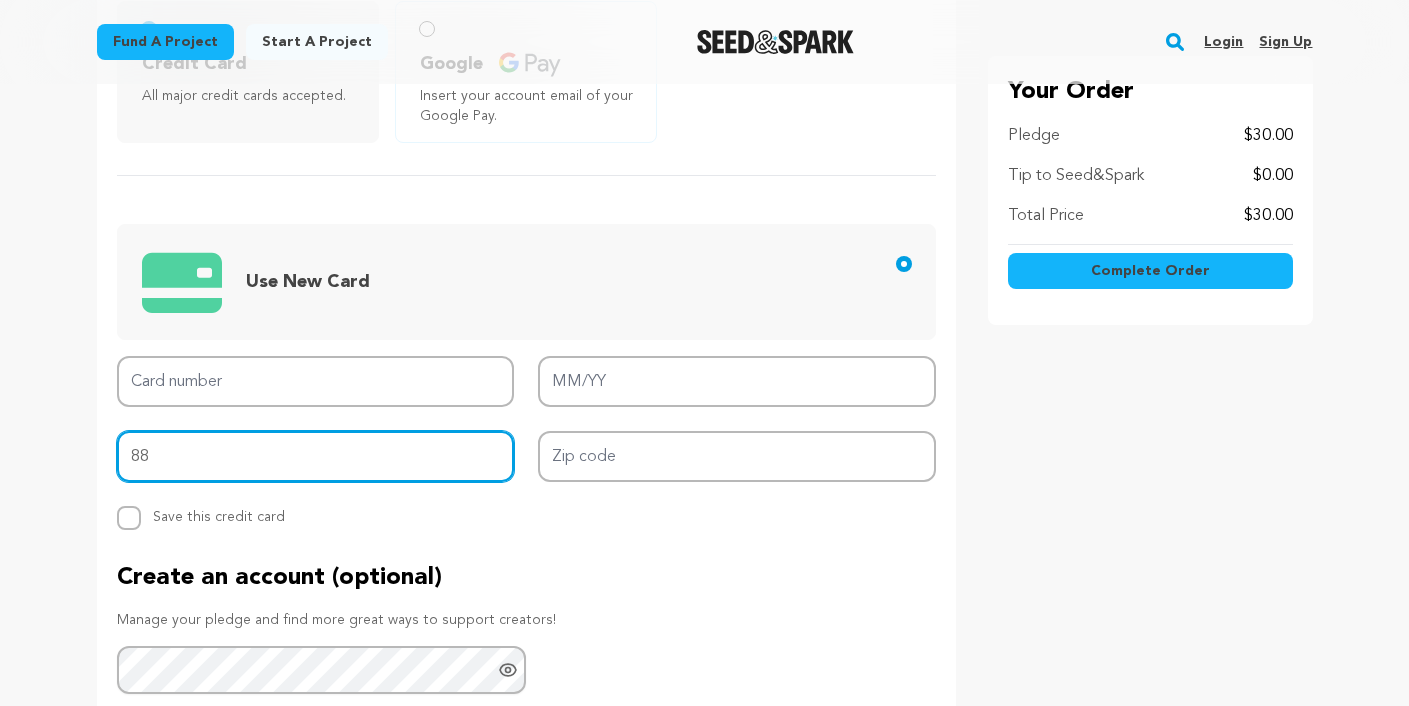 type on "8" 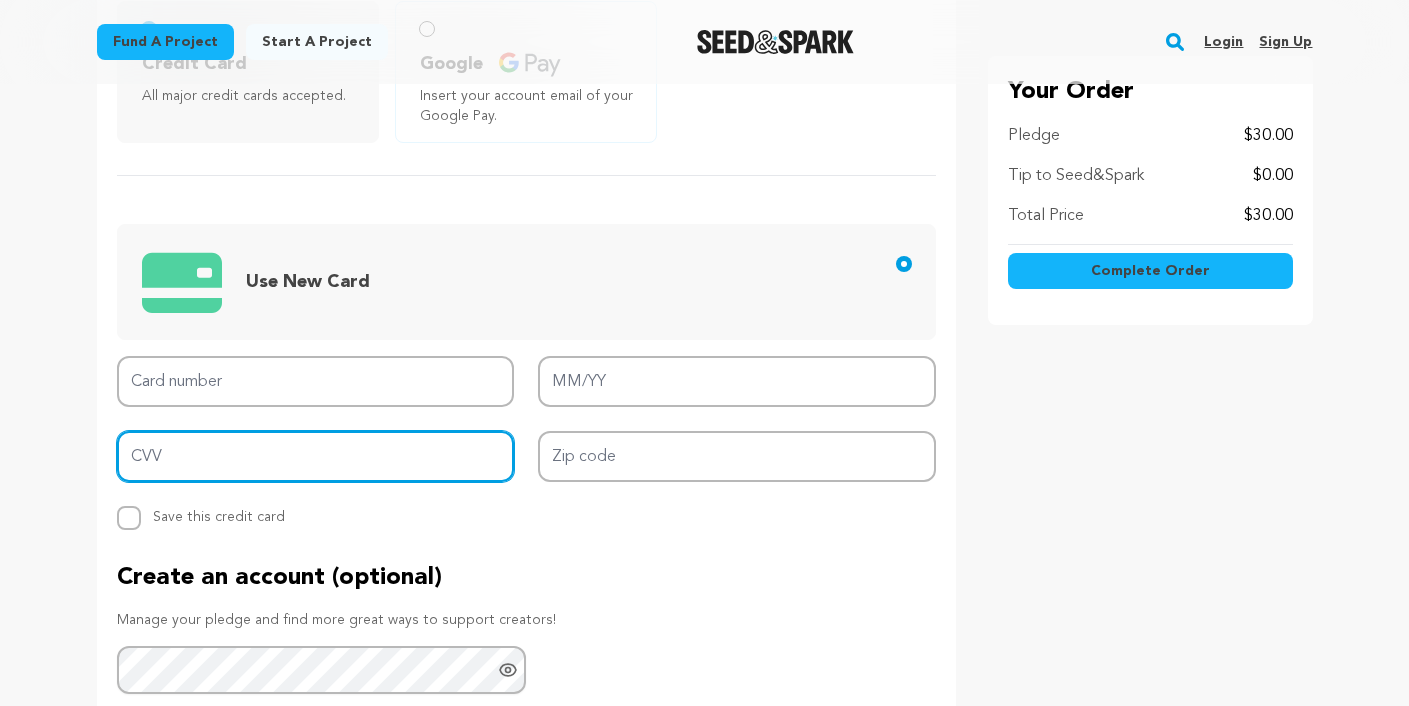 type 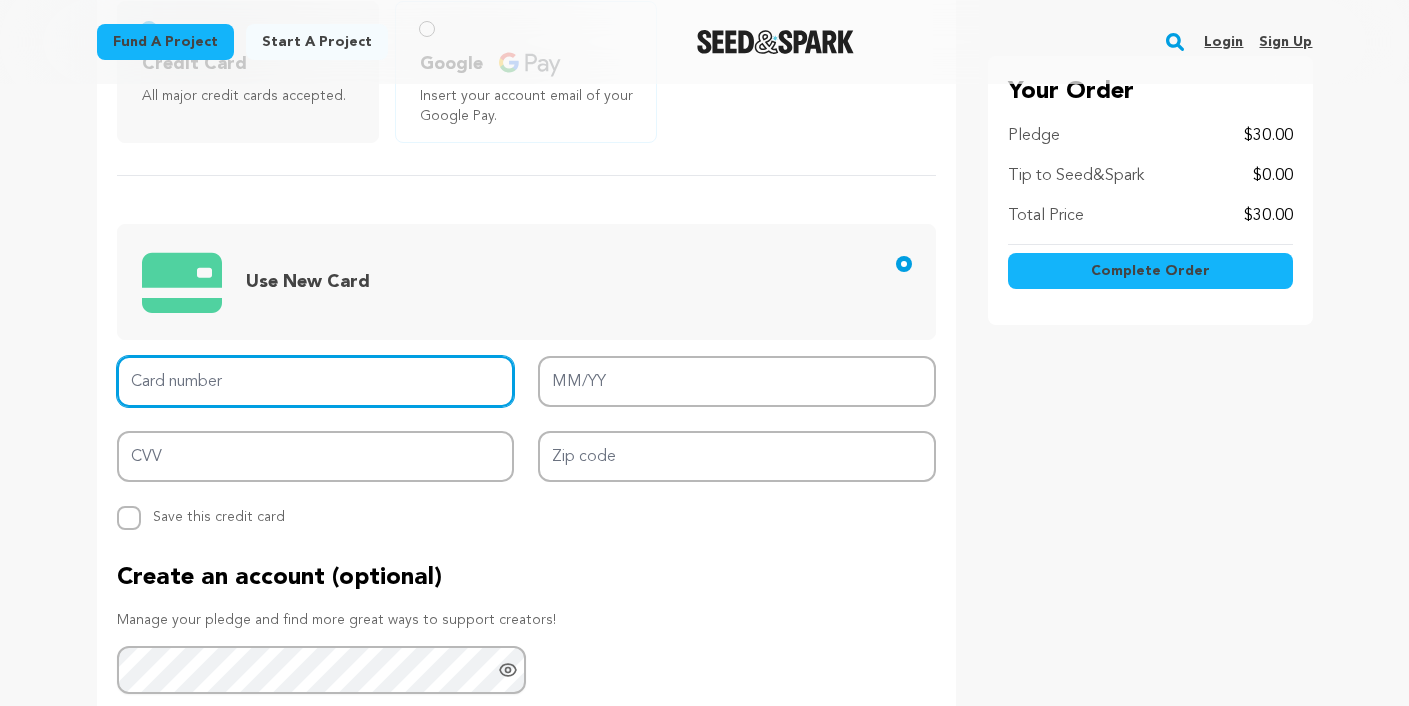 click on "Card number" at bounding box center [316, 381] 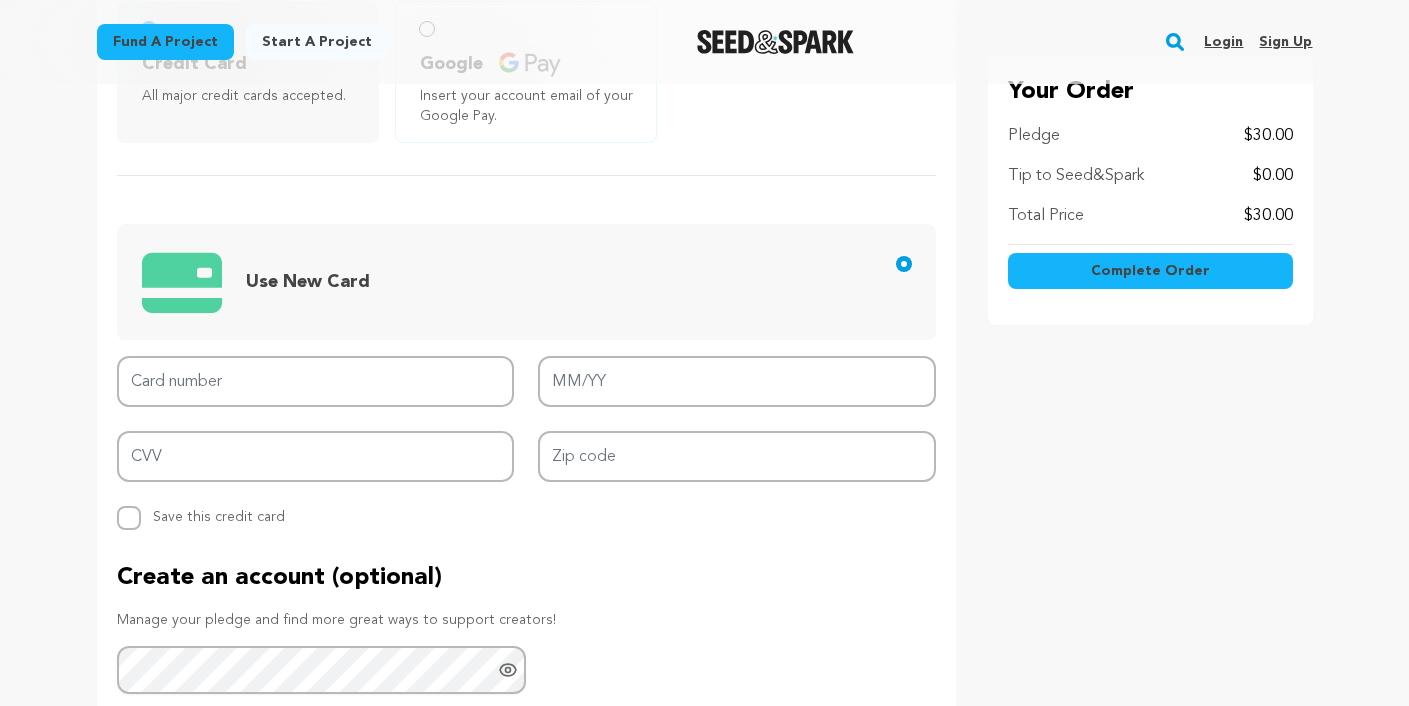 click on "Create an account
(optional)" at bounding box center [526, 578] 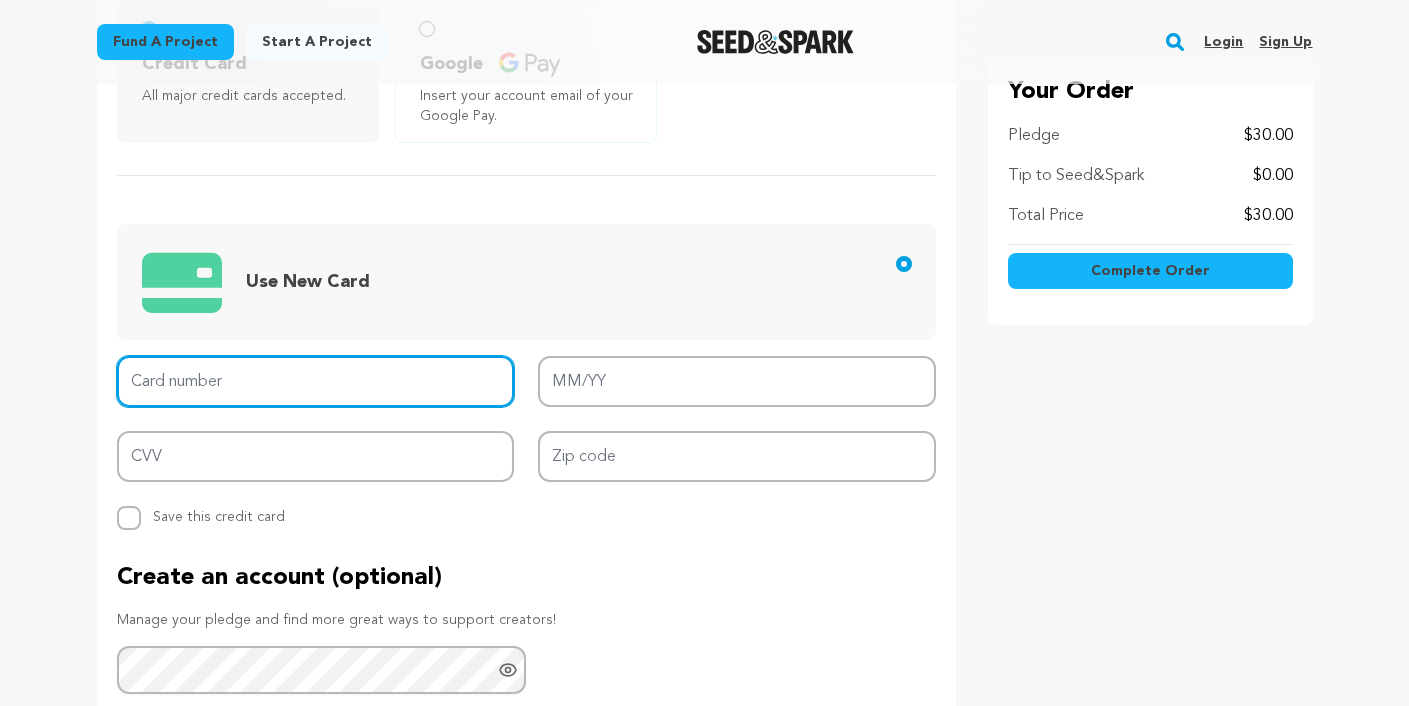 click on "Card number" at bounding box center (316, 381) 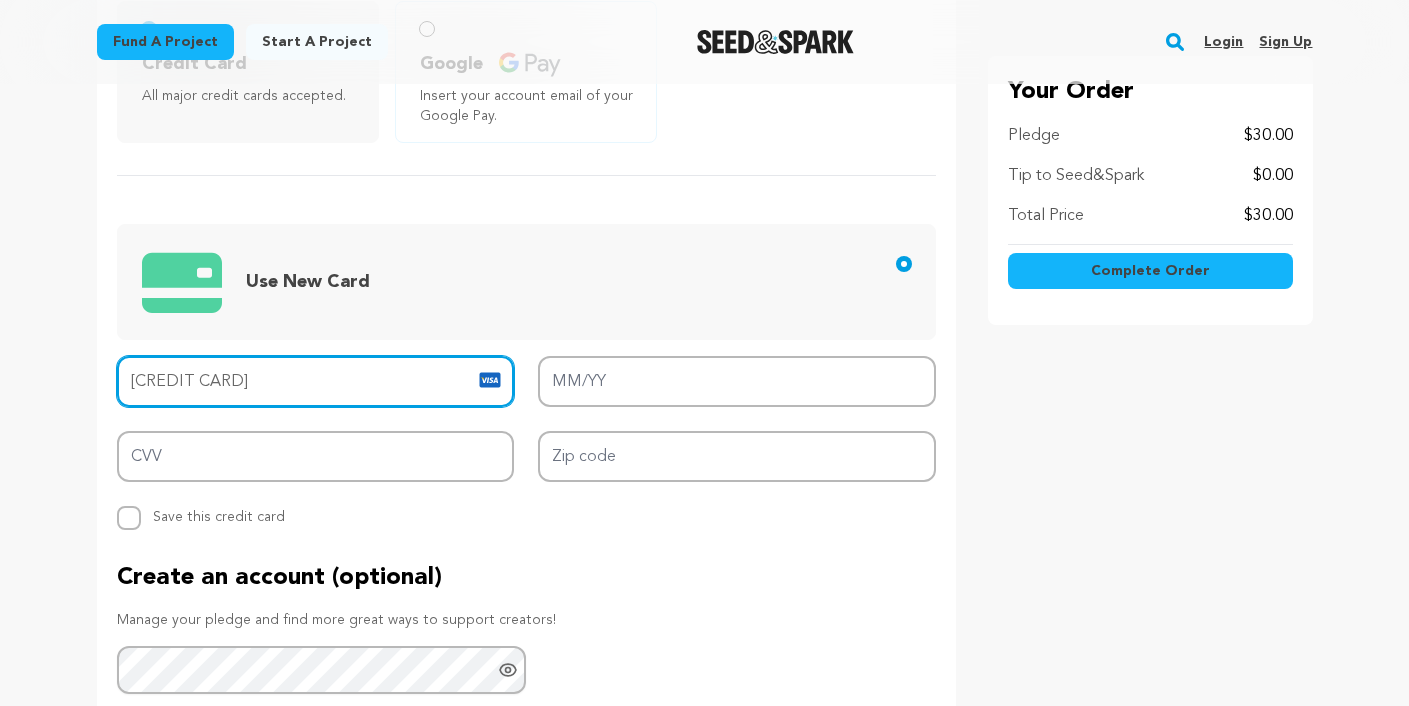 type on "4147 2022 6409 9912" 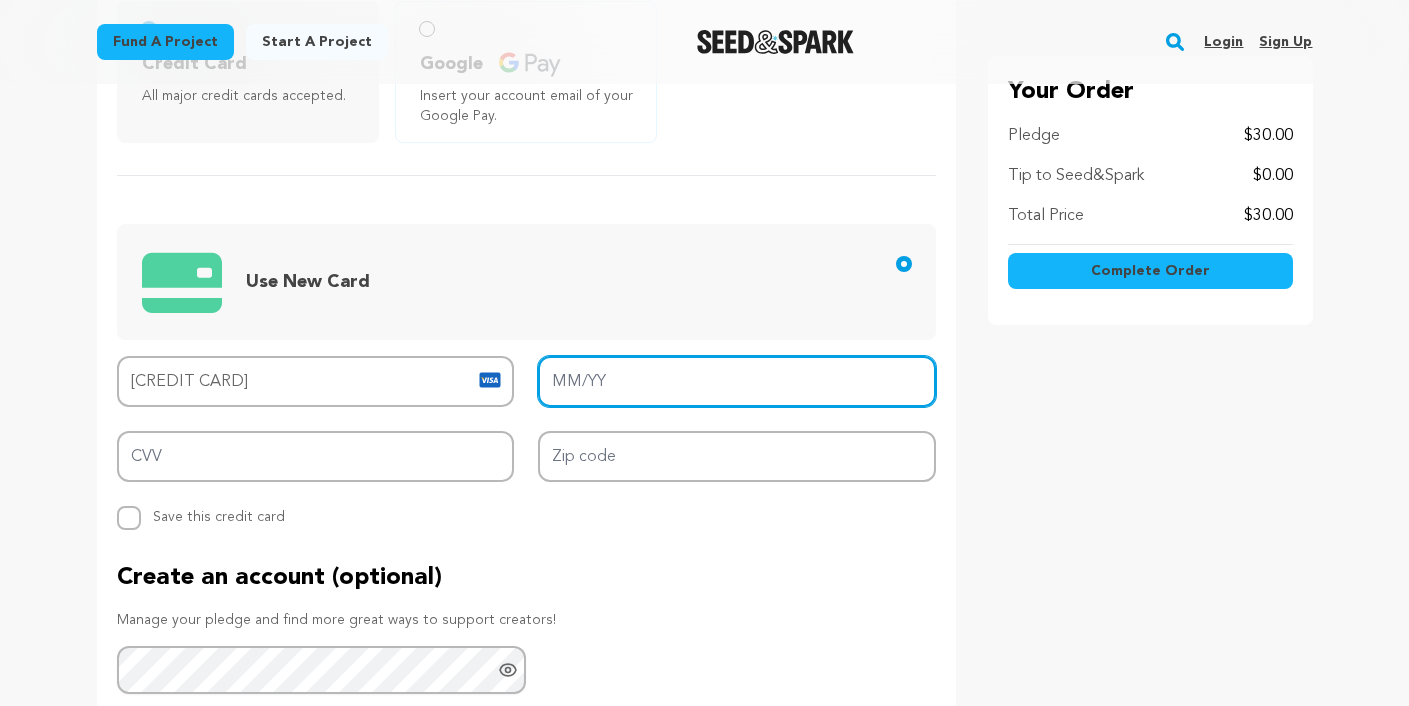 click on "MM/YY" at bounding box center (737, 381) 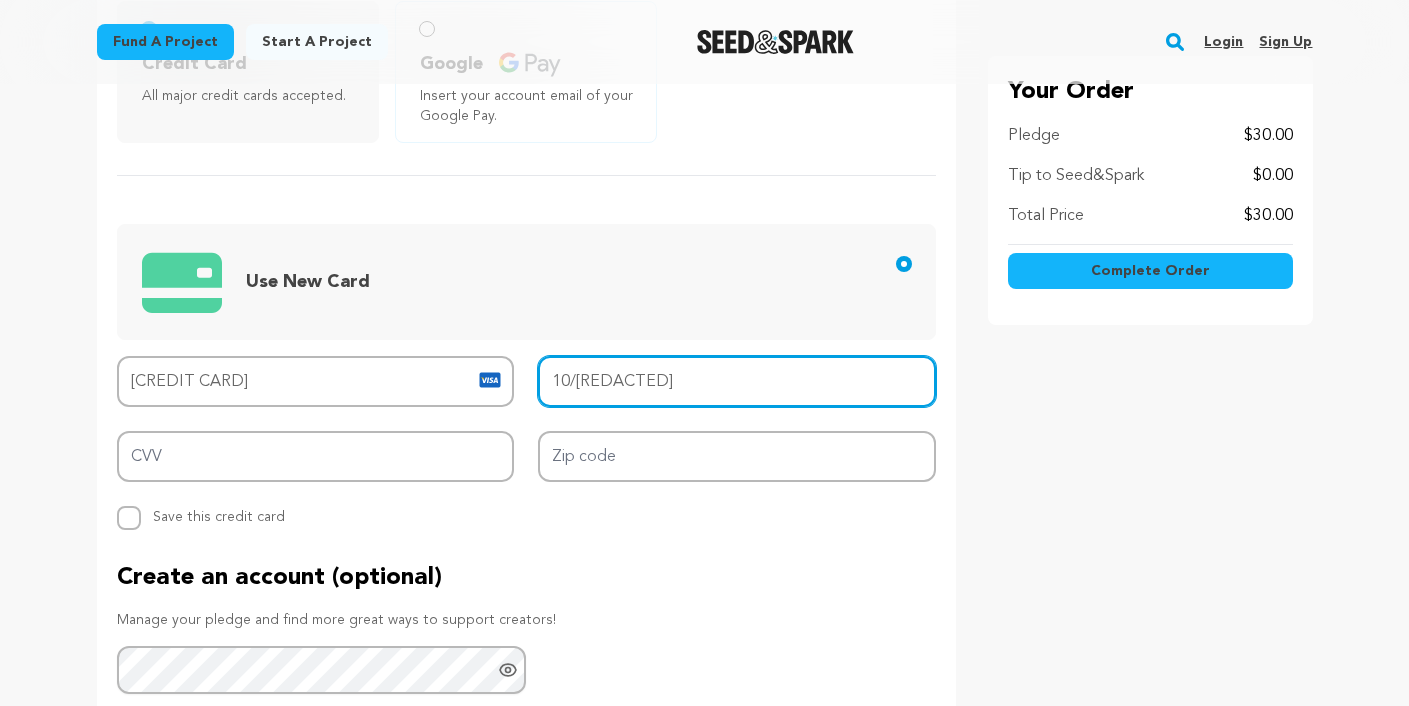 type on "10/25" 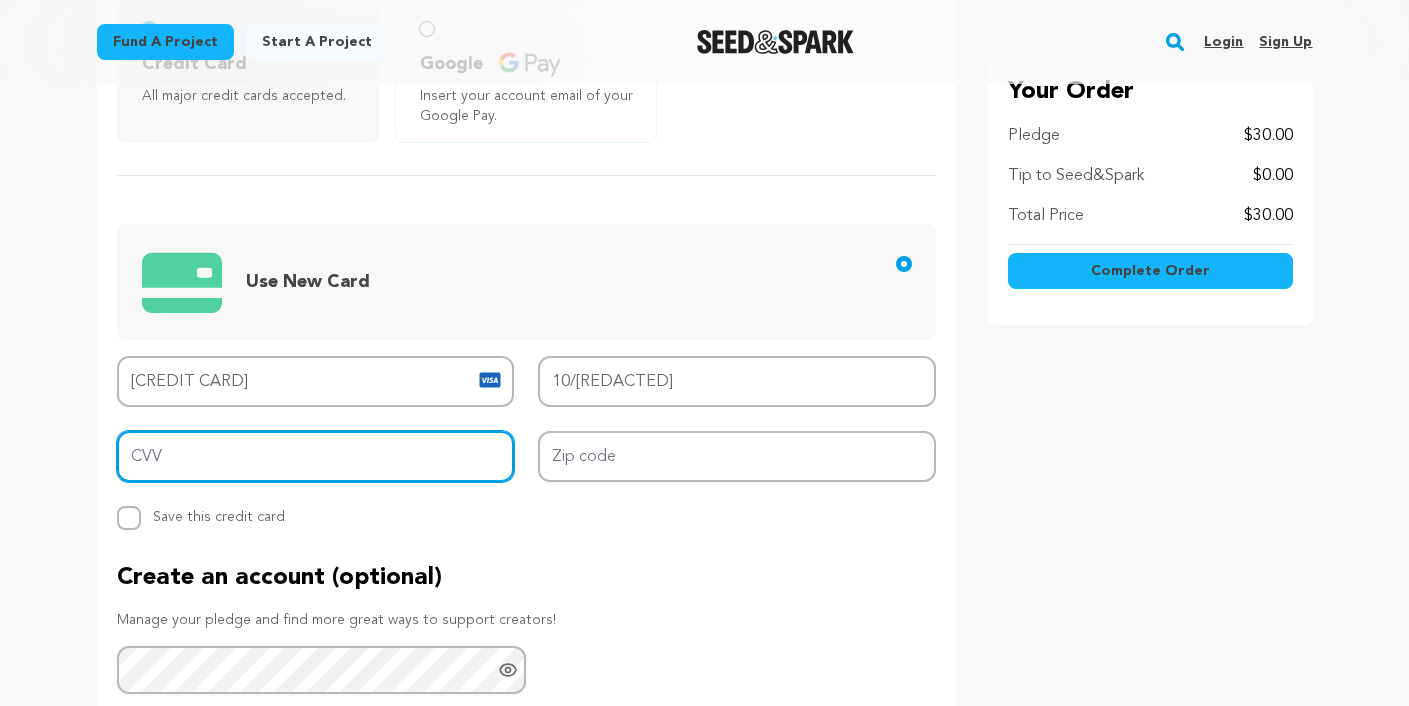 click on "CVV" at bounding box center [316, 456] 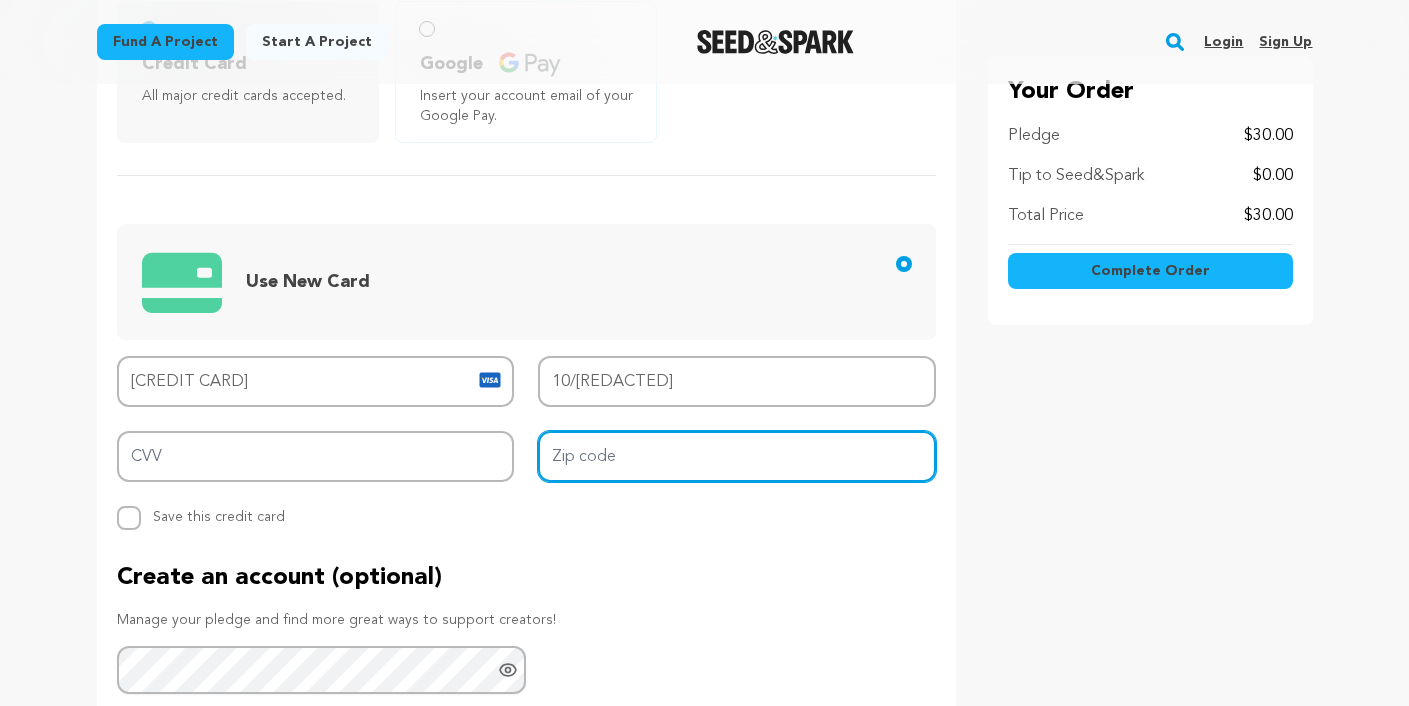click on "Zip code" at bounding box center (737, 456) 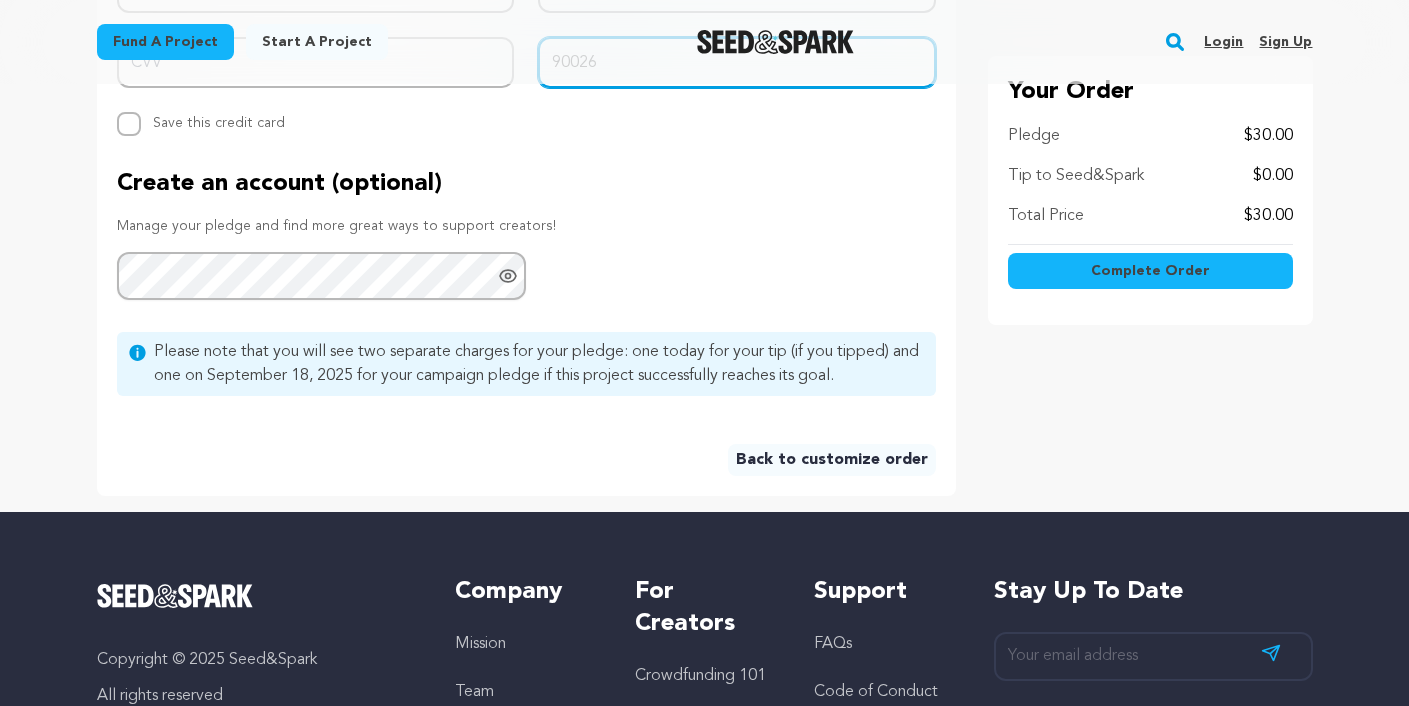 scroll, scrollTop: 1188, scrollLeft: 0, axis: vertical 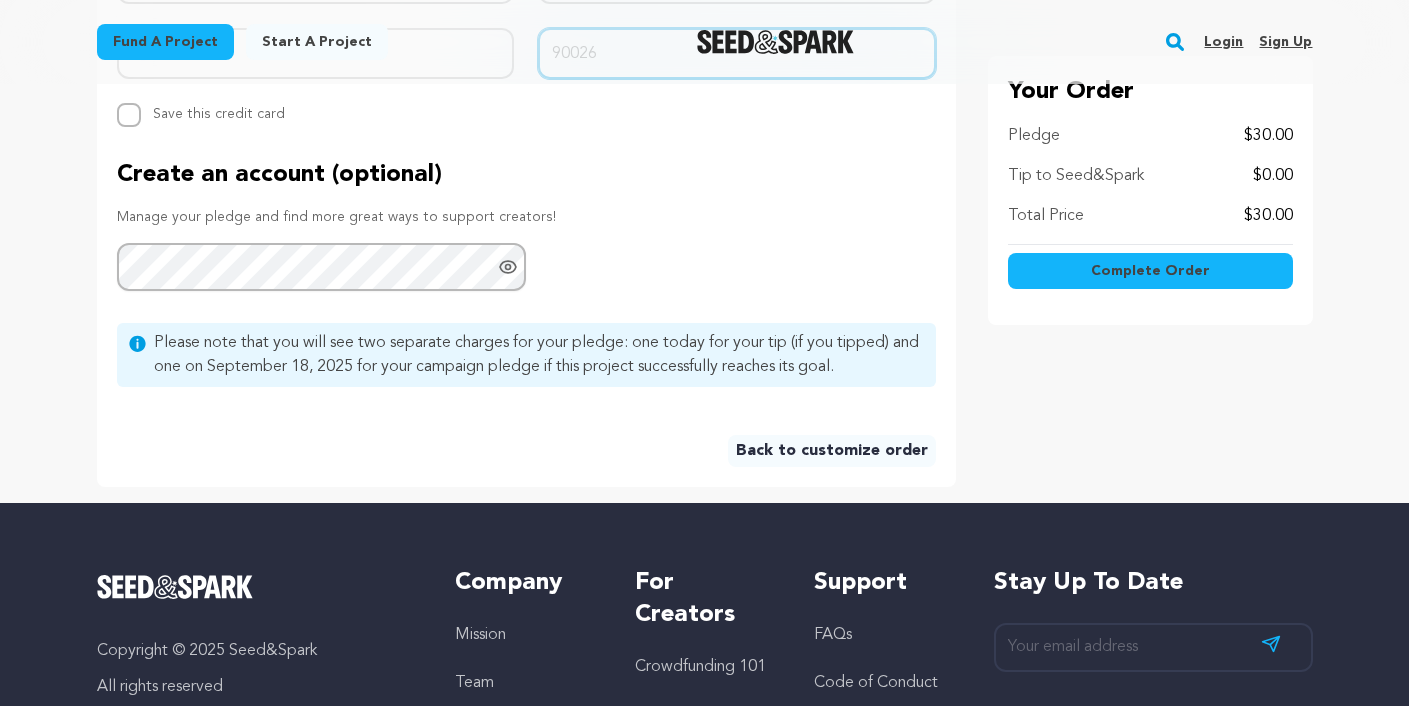type on "90026" 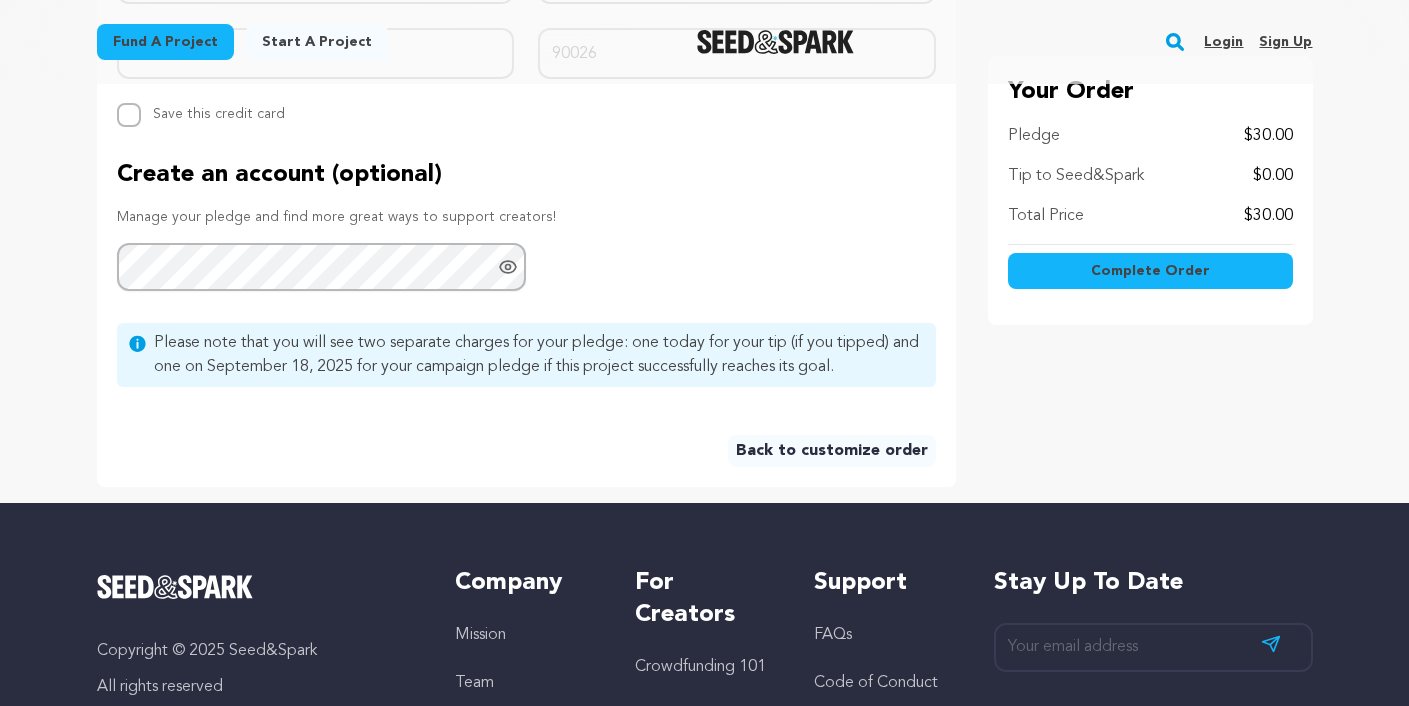 click on "Complete Order" at bounding box center [1150, 271] 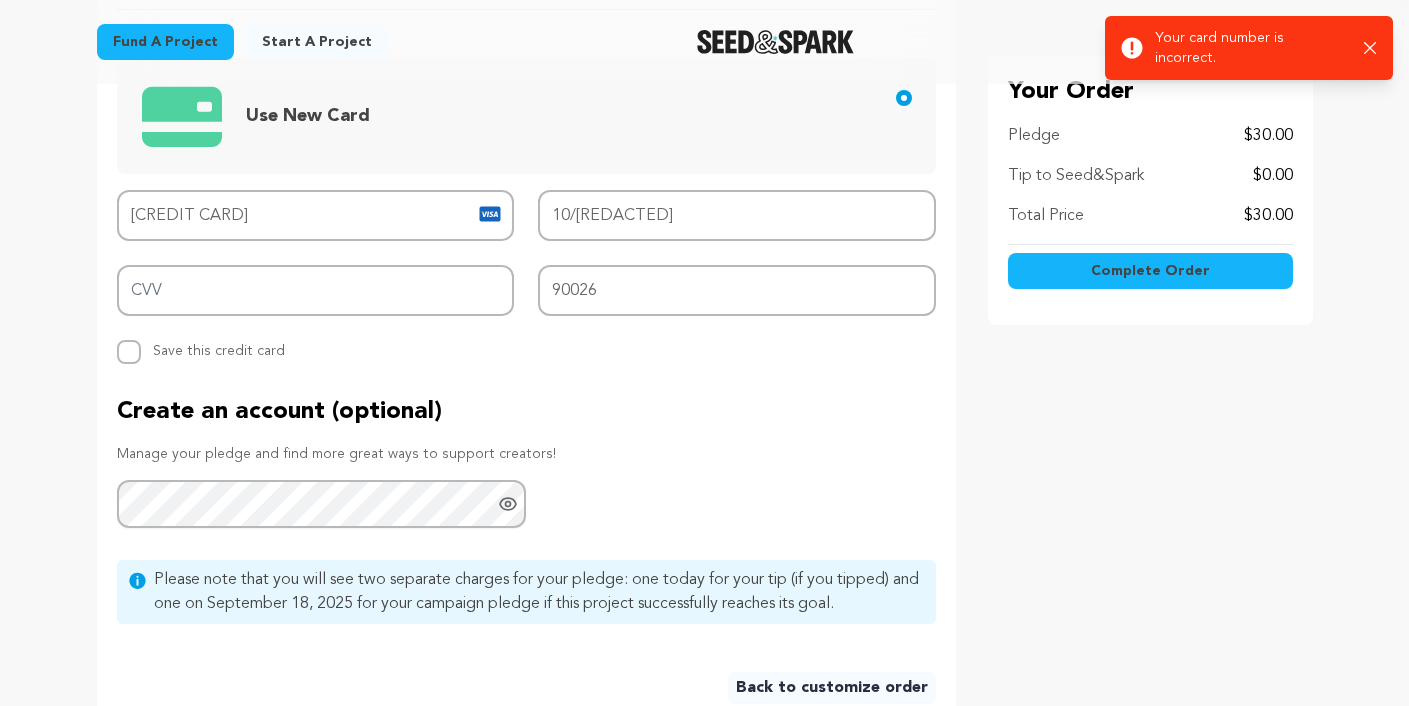 scroll, scrollTop: 916, scrollLeft: 0, axis: vertical 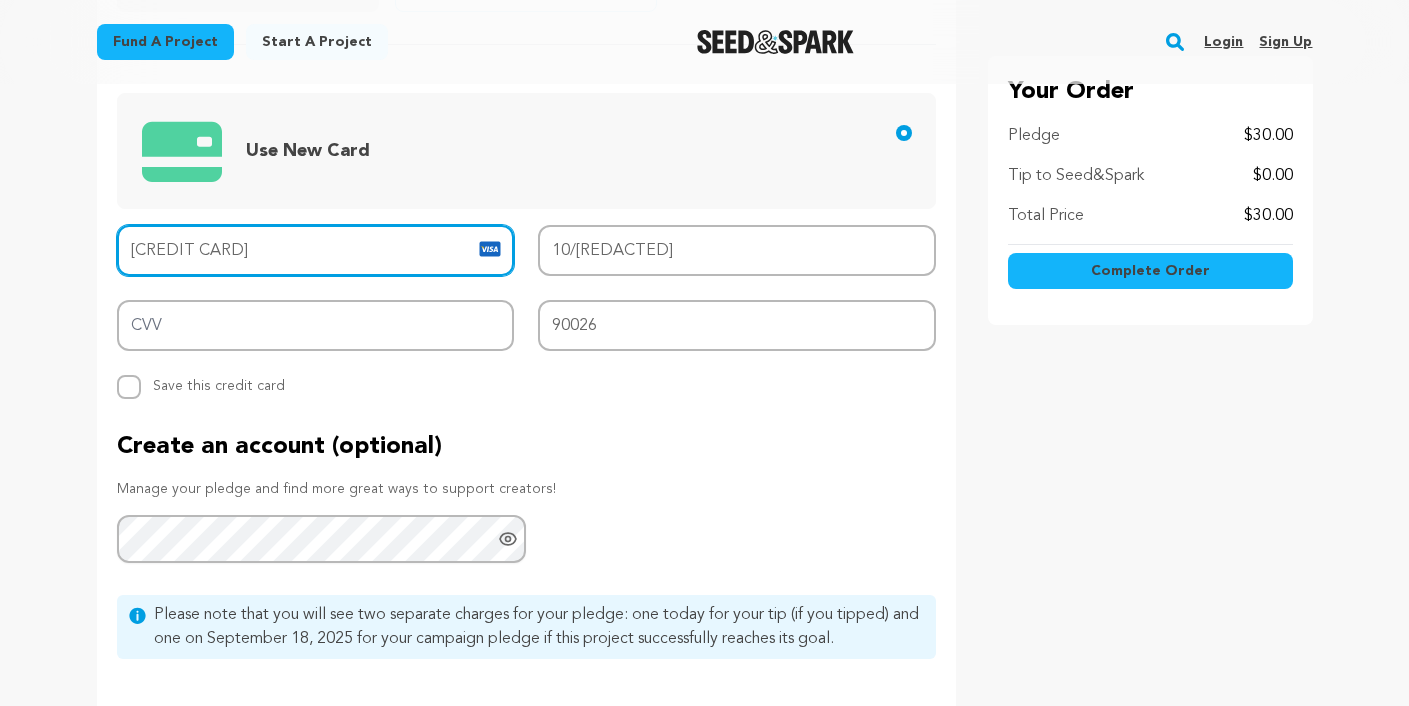 click on "4147 2022 6409 9912" at bounding box center (316, 250) 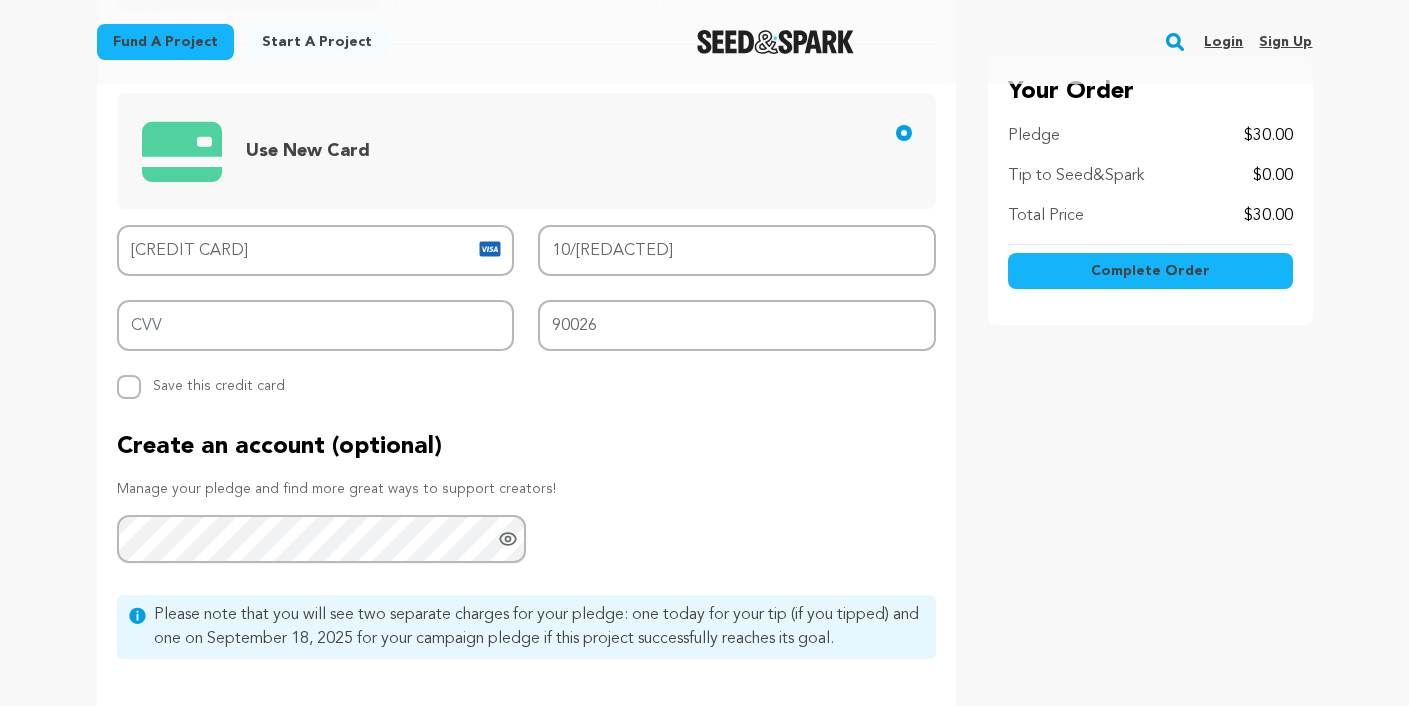 click on "Complete Order" at bounding box center [1150, 271] 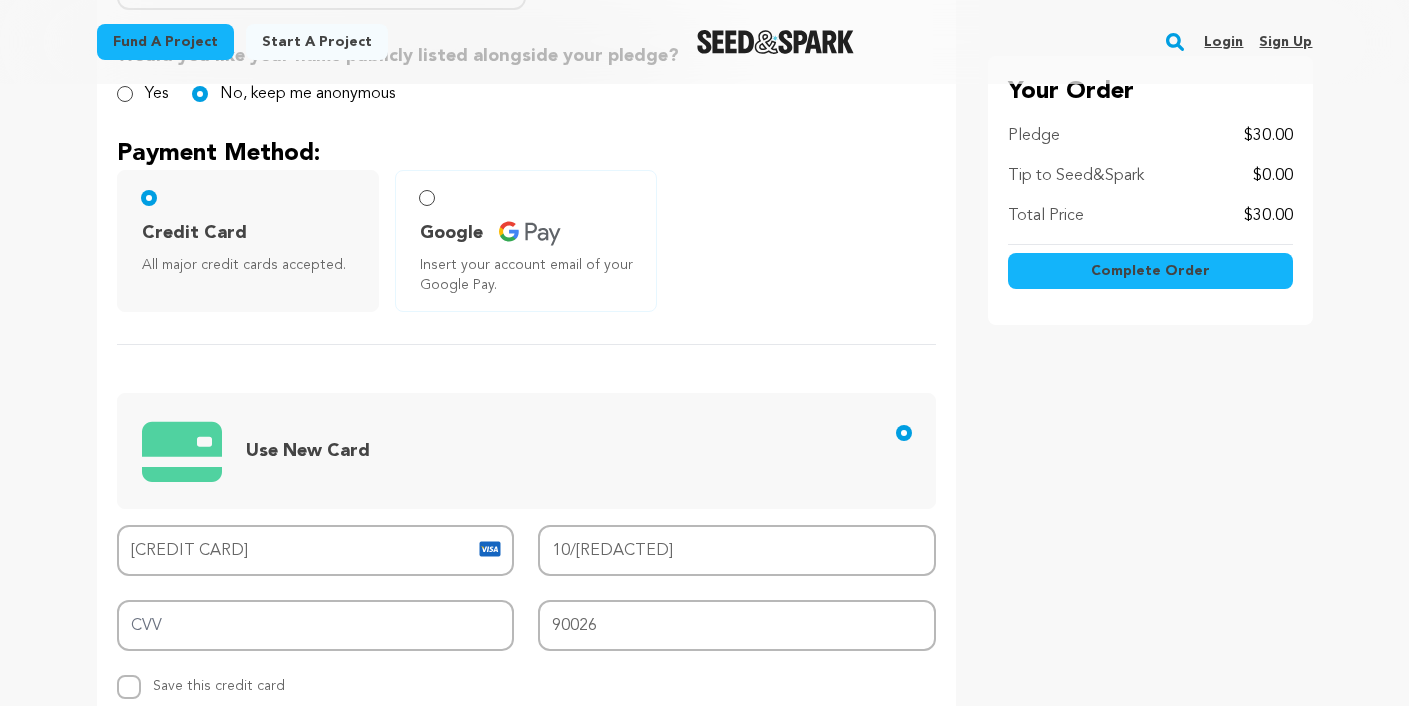 scroll, scrollTop: 676, scrollLeft: 0, axis: vertical 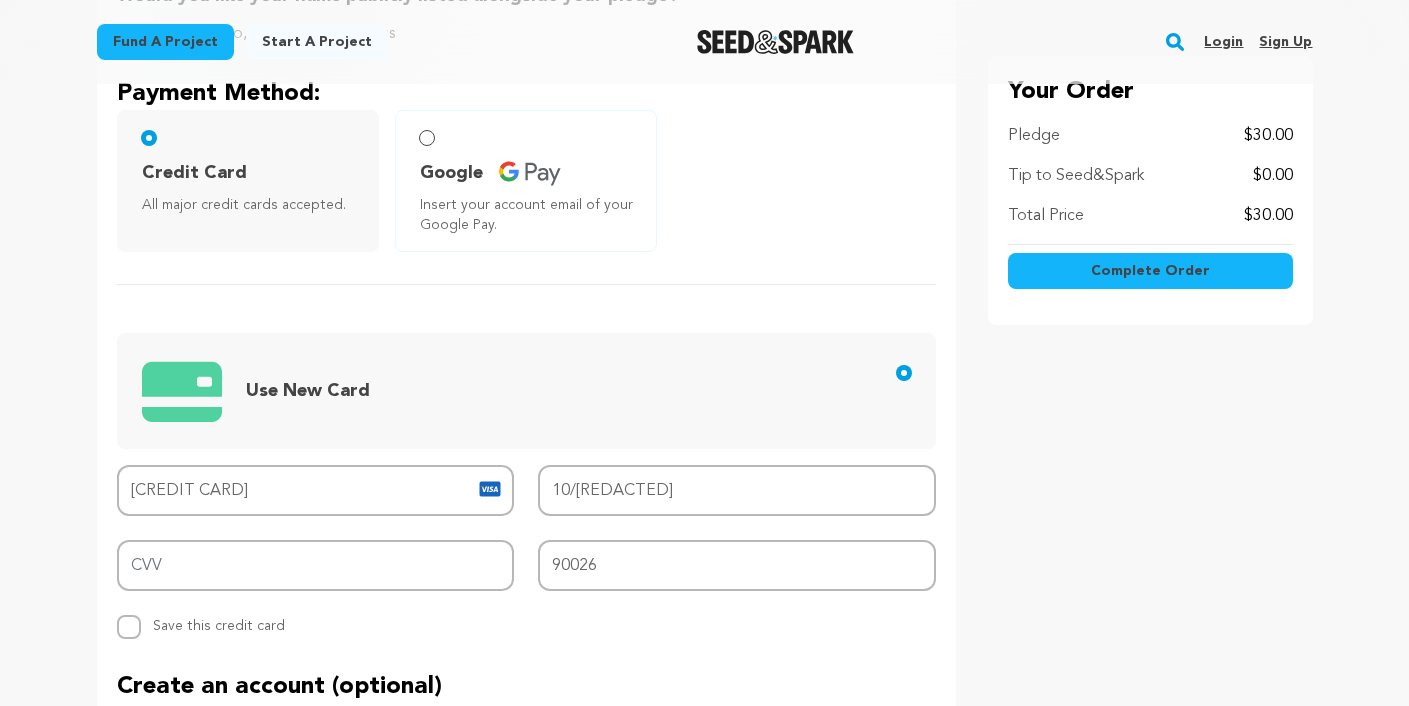 click on "Complete Order" at bounding box center (1150, 271) 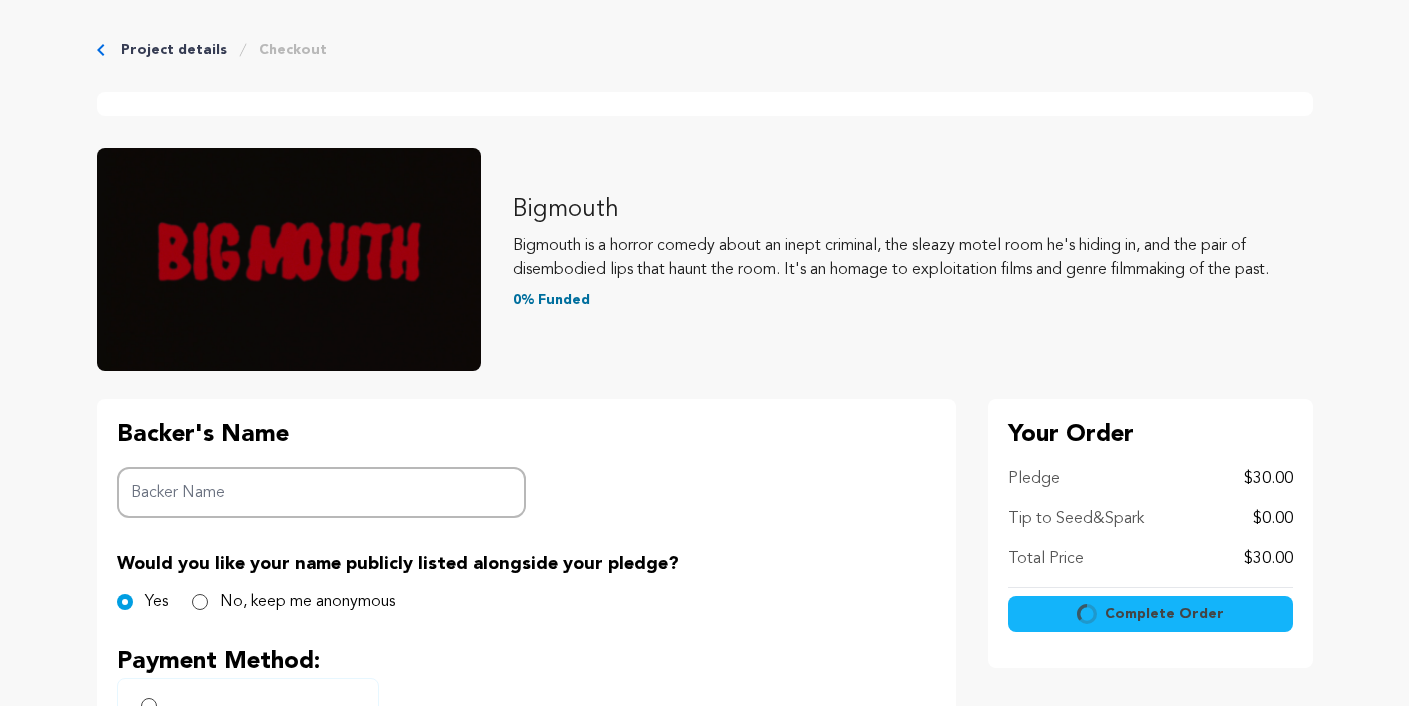 scroll, scrollTop: 248, scrollLeft: 0, axis: vertical 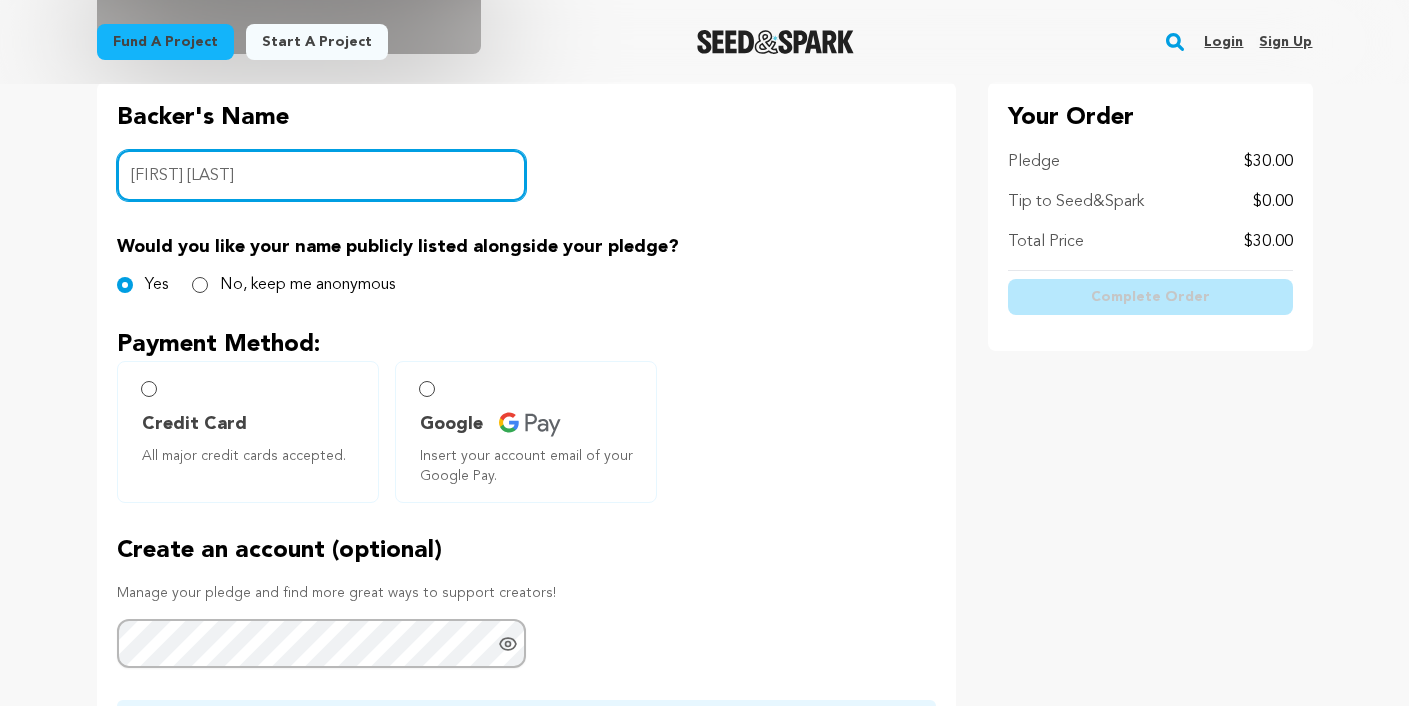 type on "[FIRST] [LAST]" 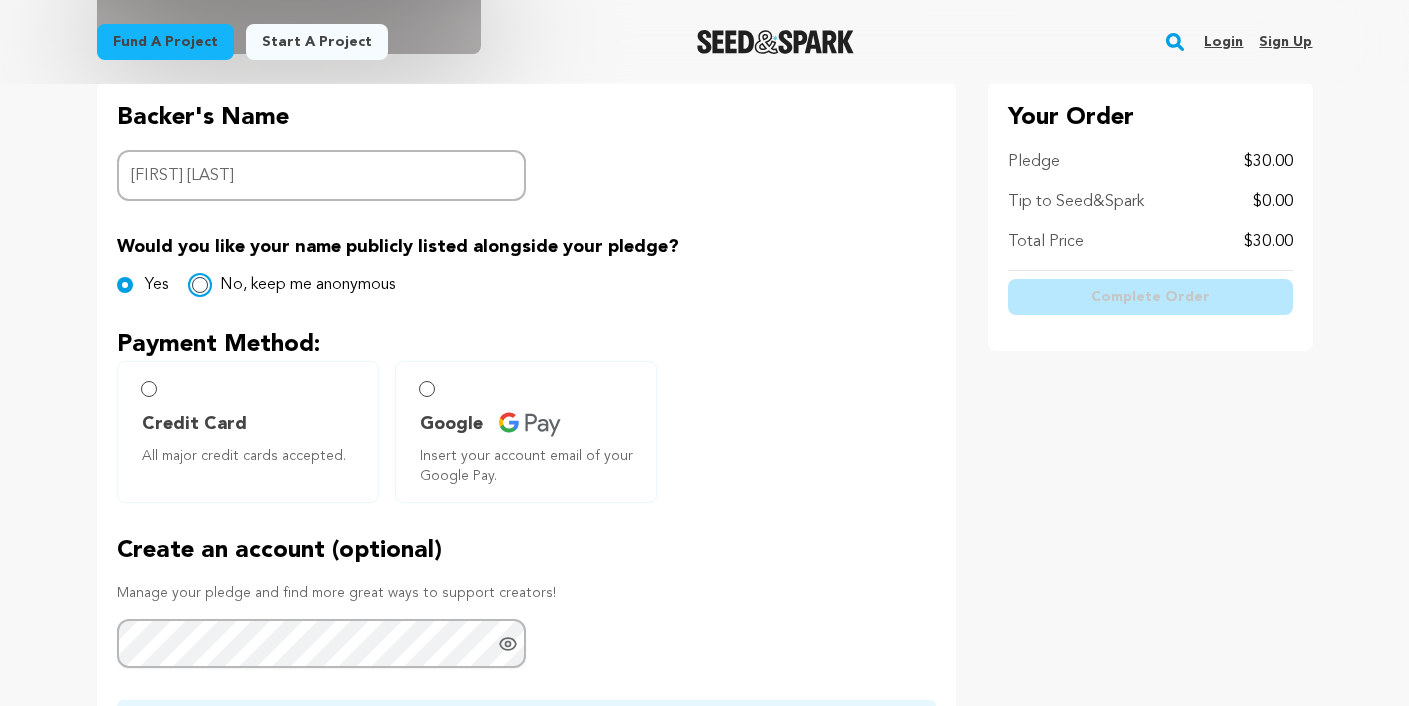 click on "No, keep me anonymous" at bounding box center (200, 285) 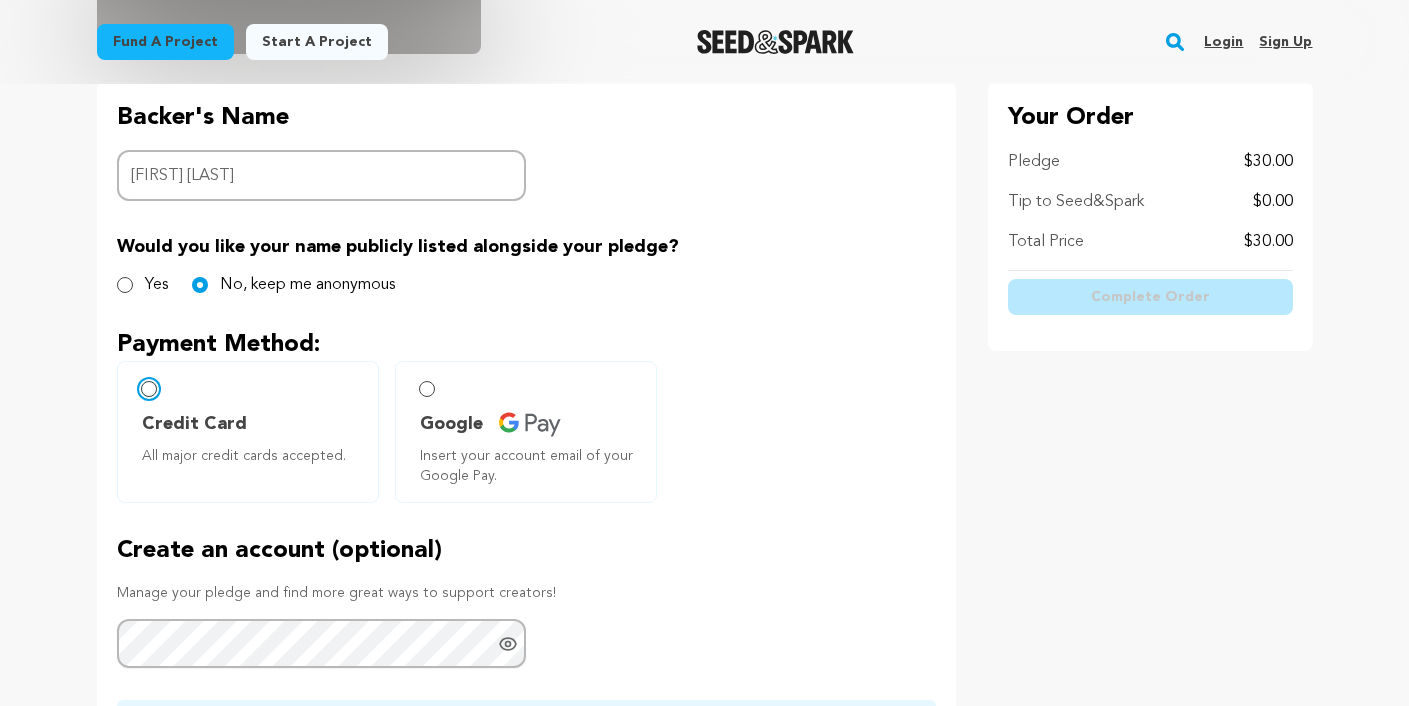 click on "Credit Card
All major credit cards accepted." at bounding box center [149, 389] 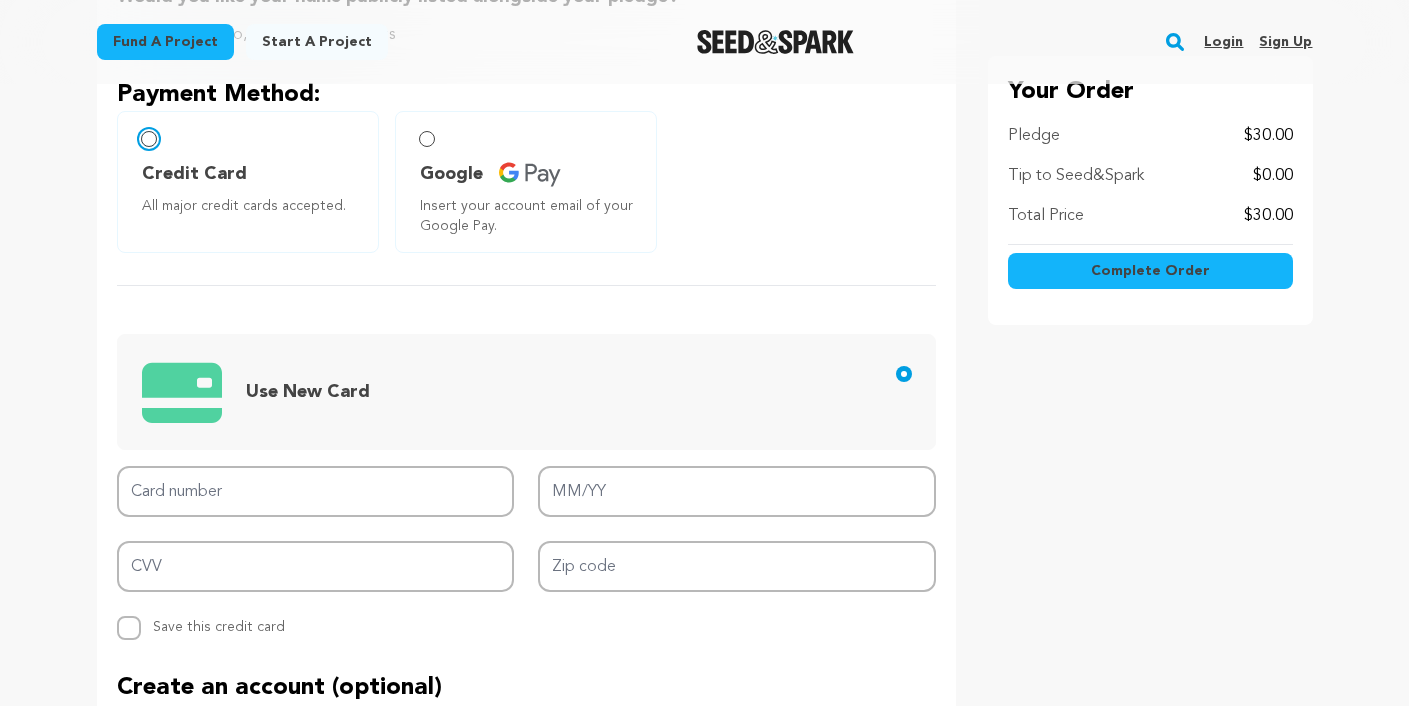 scroll, scrollTop: 730, scrollLeft: 0, axis: vertical 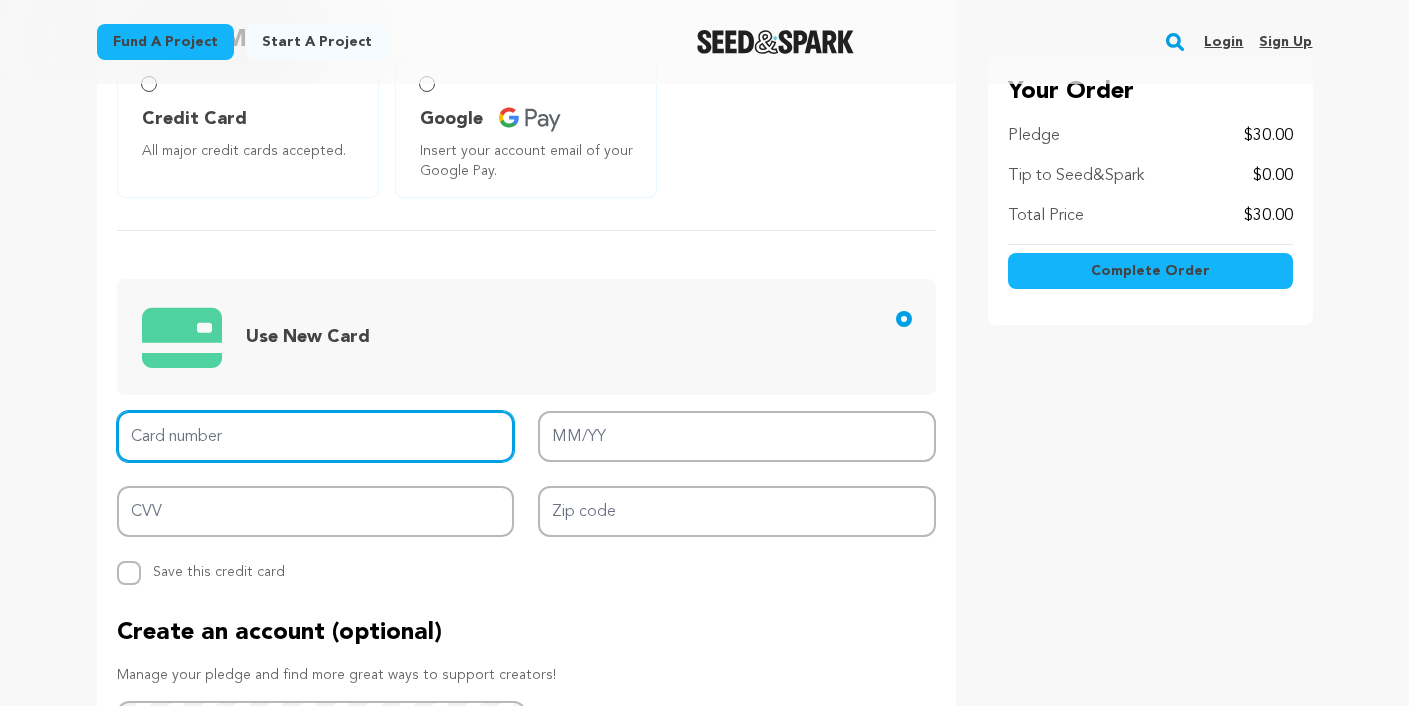 click on "Card number" at bounding box center (316, 436) 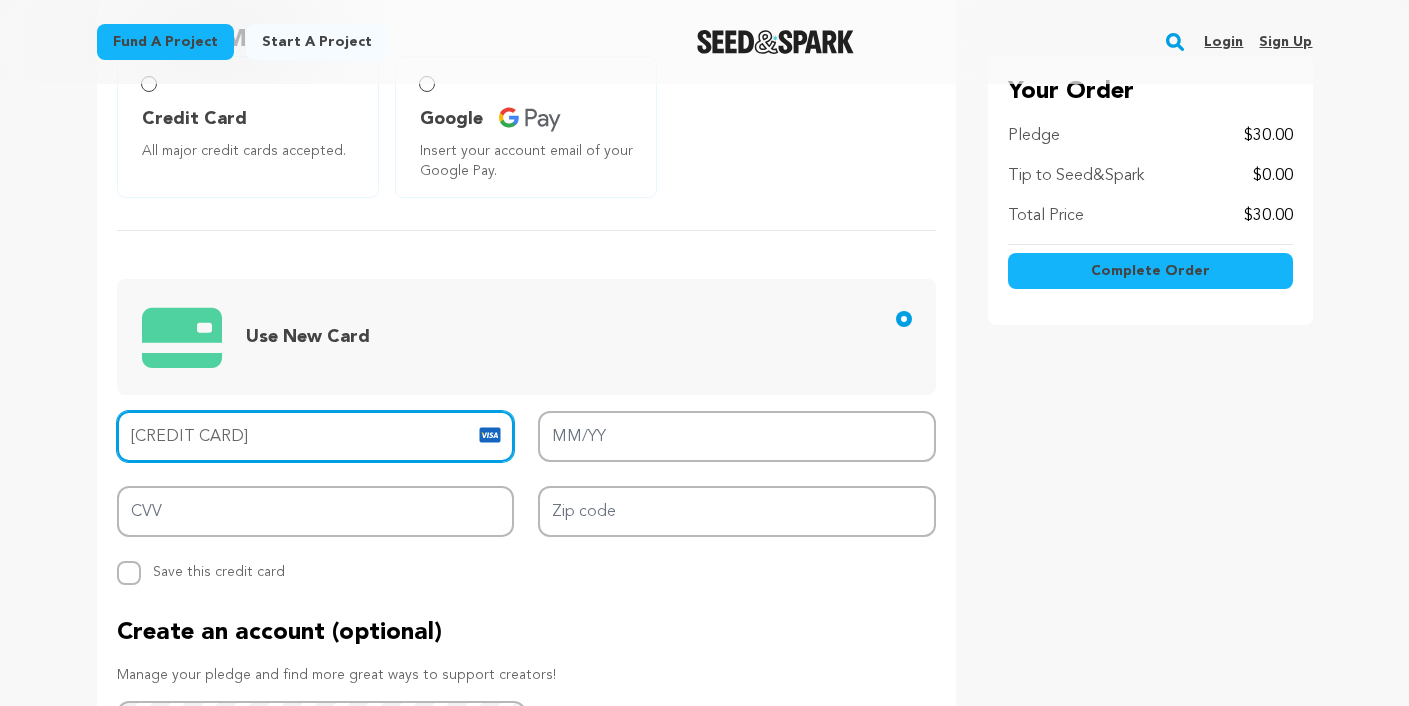 type on "4147 2022 6498 9912" 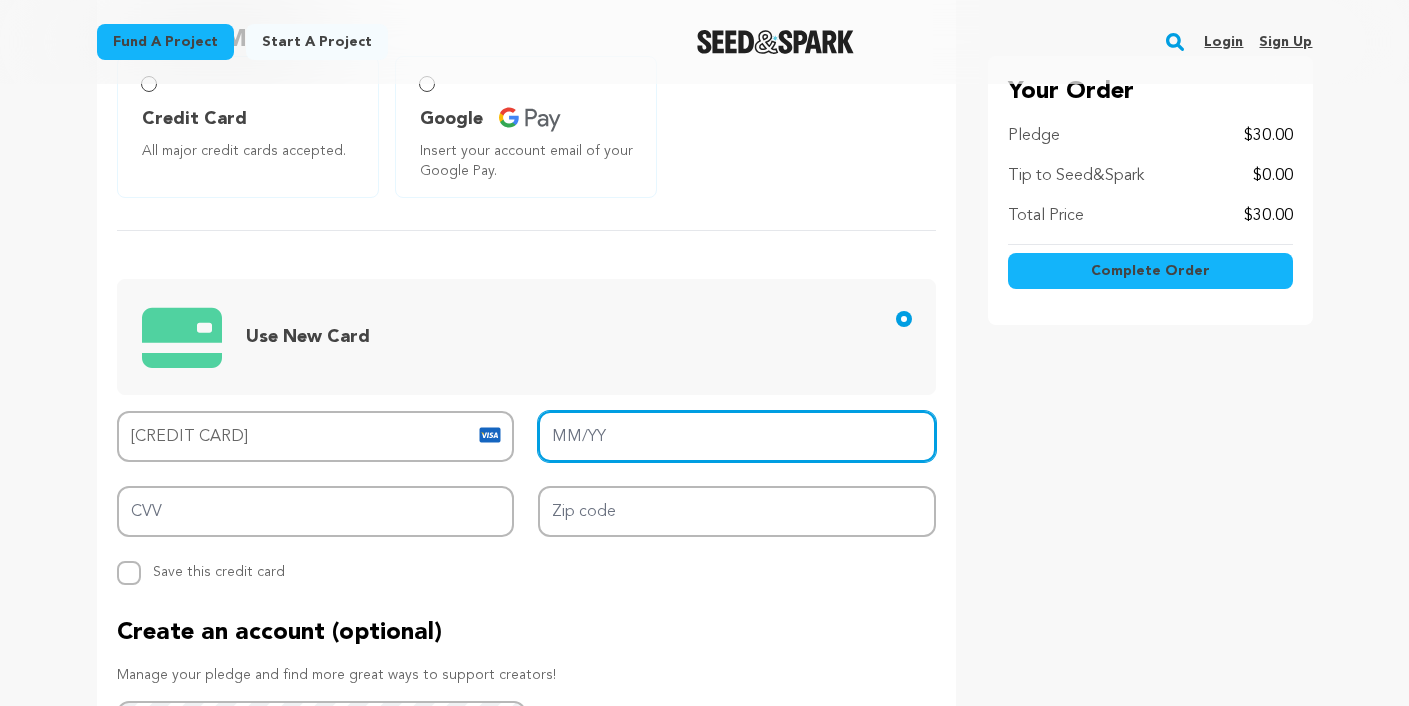 click on "MM/YY" at bounding box center (737, 436) 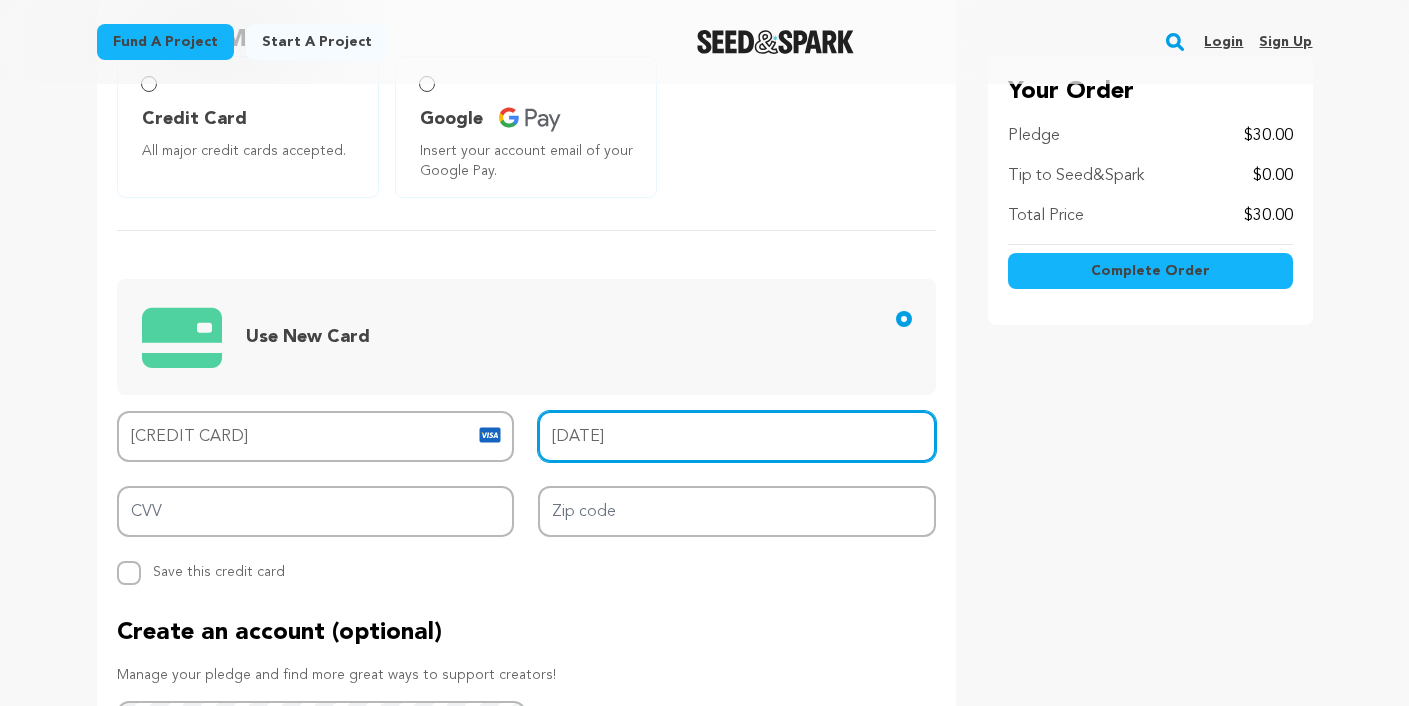 type on "10/25" 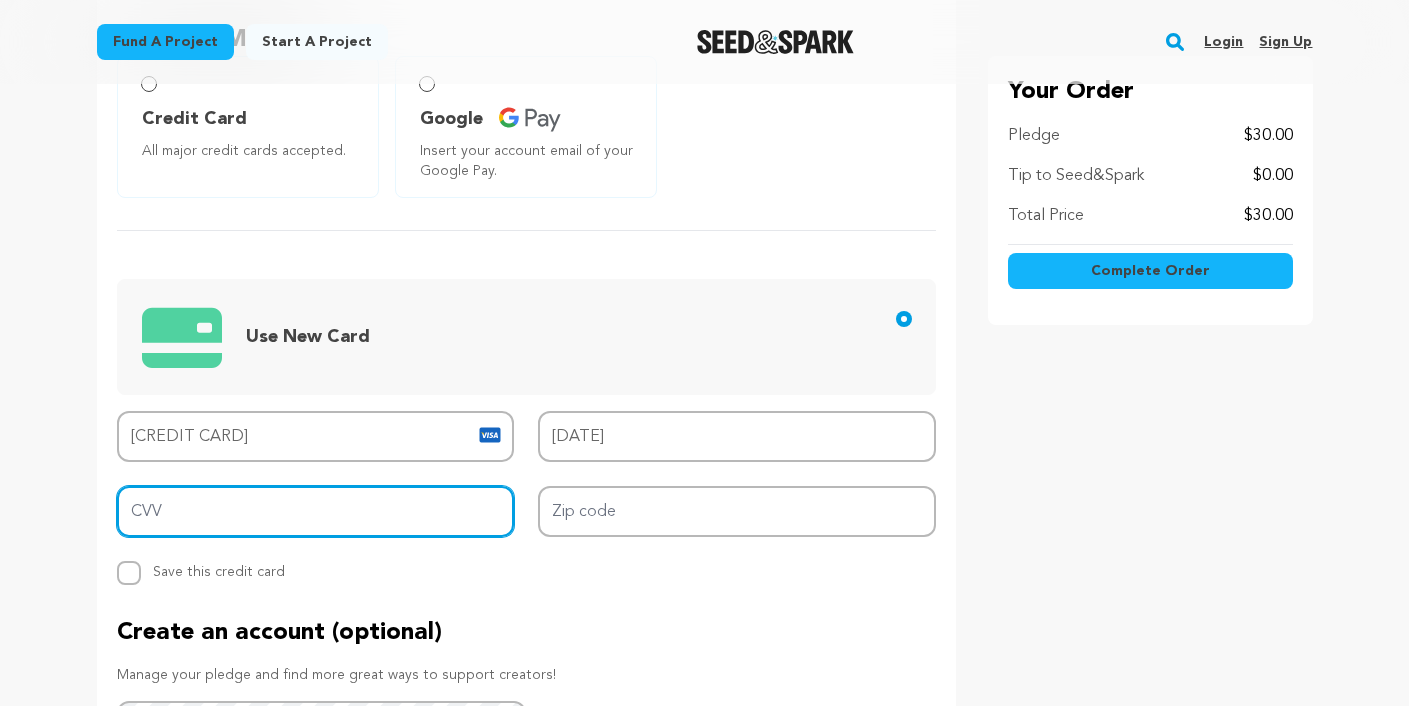 click on "CVV" at bounding box center (316, 511) 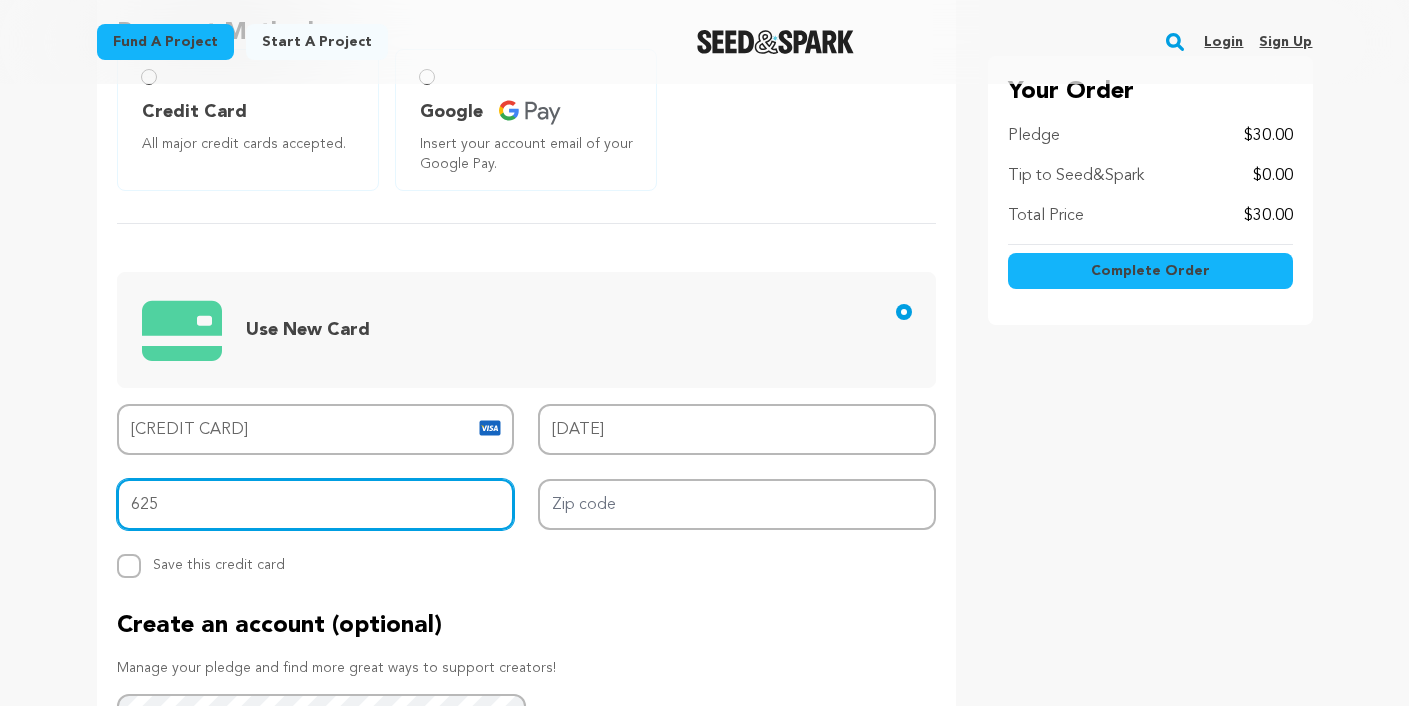 type on "625" 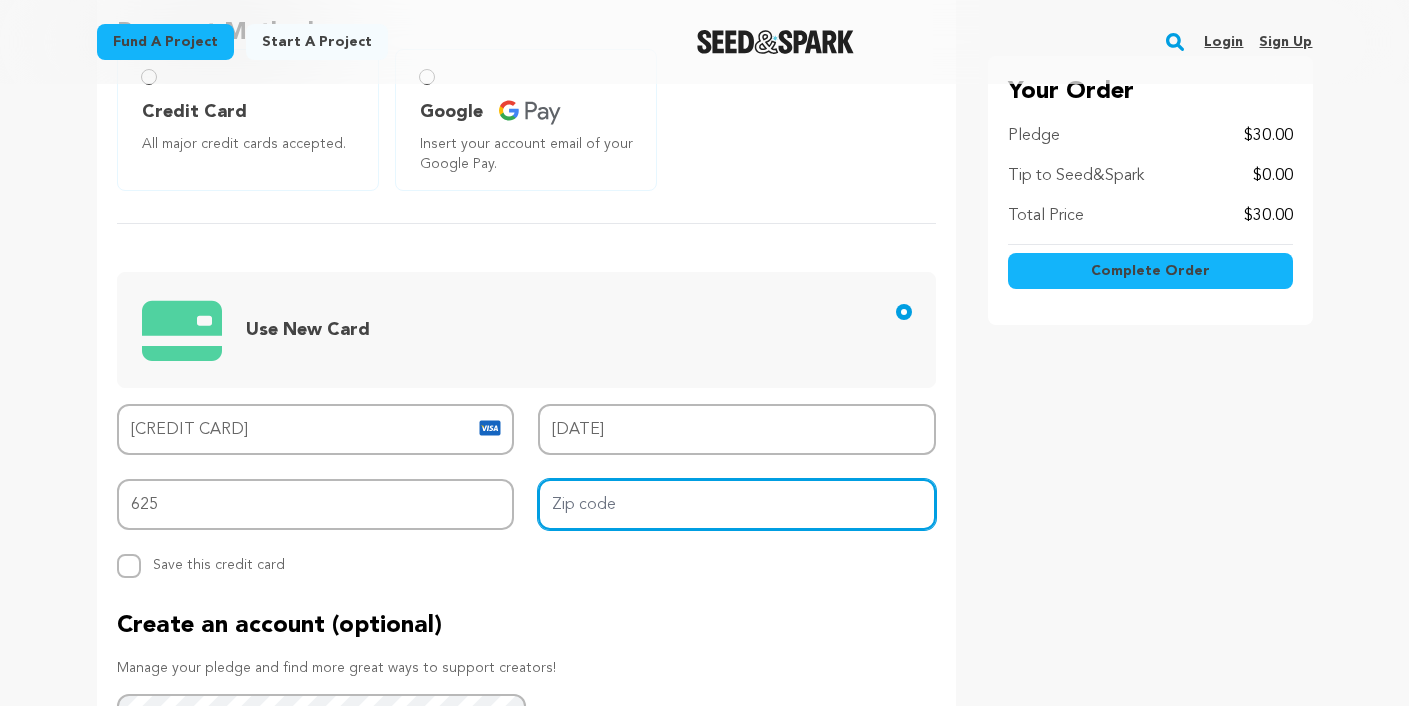 click on "Zip code" at bounding box center (737, 504) 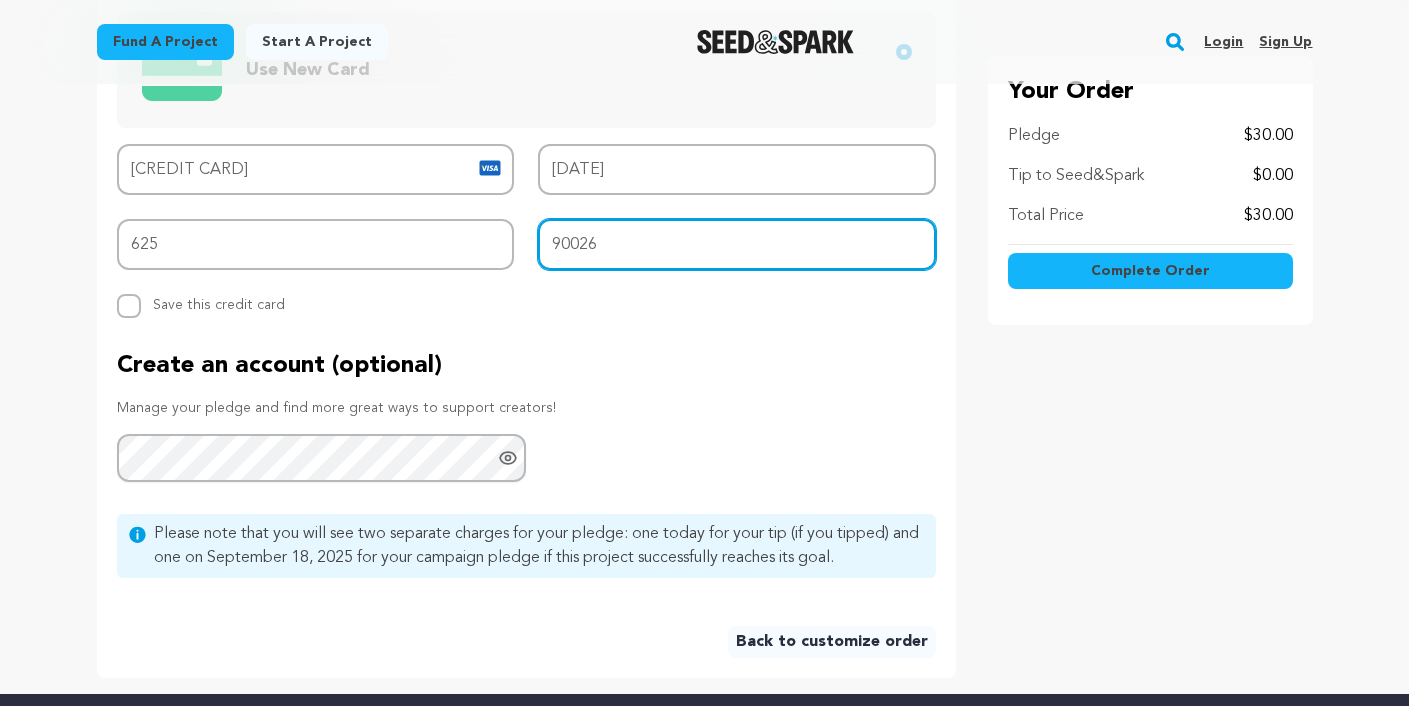 scroll, scrollTop: 1048, scrollLeft: 0, axis: vertical 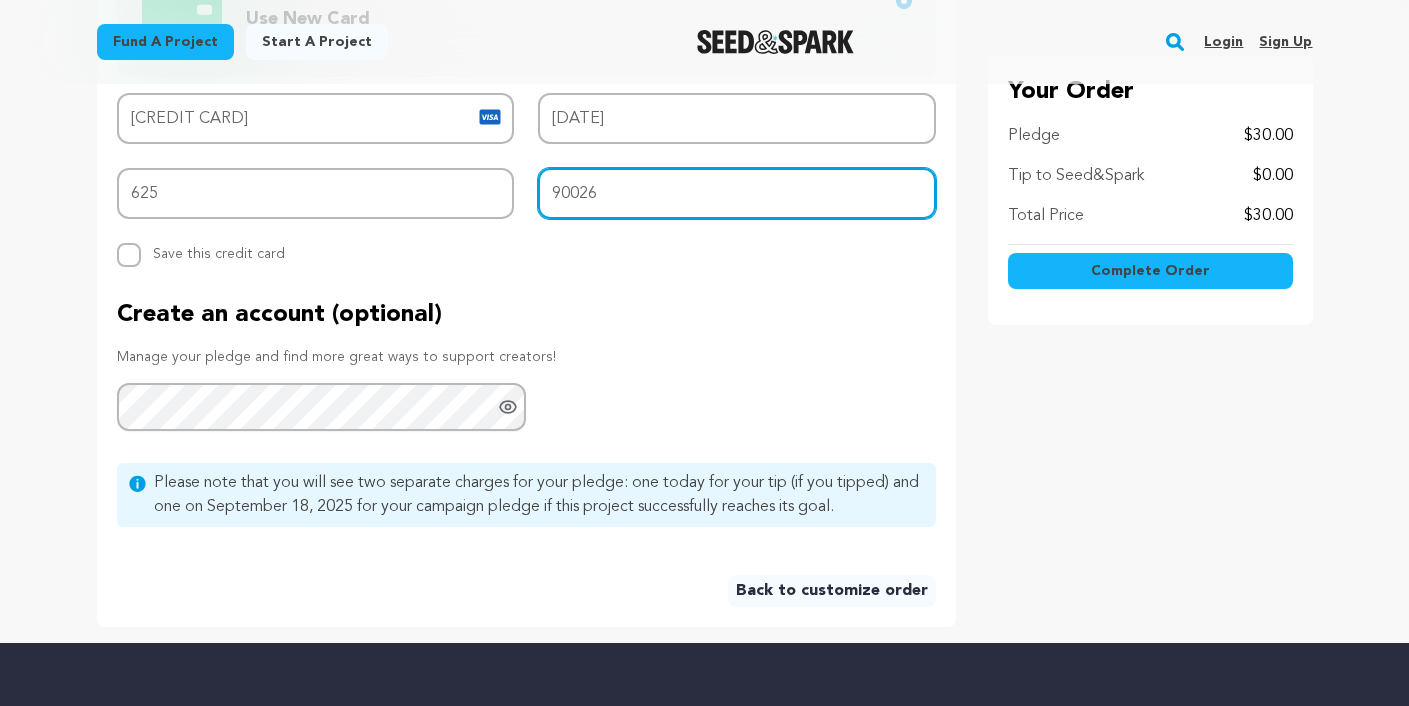 type on "90026" 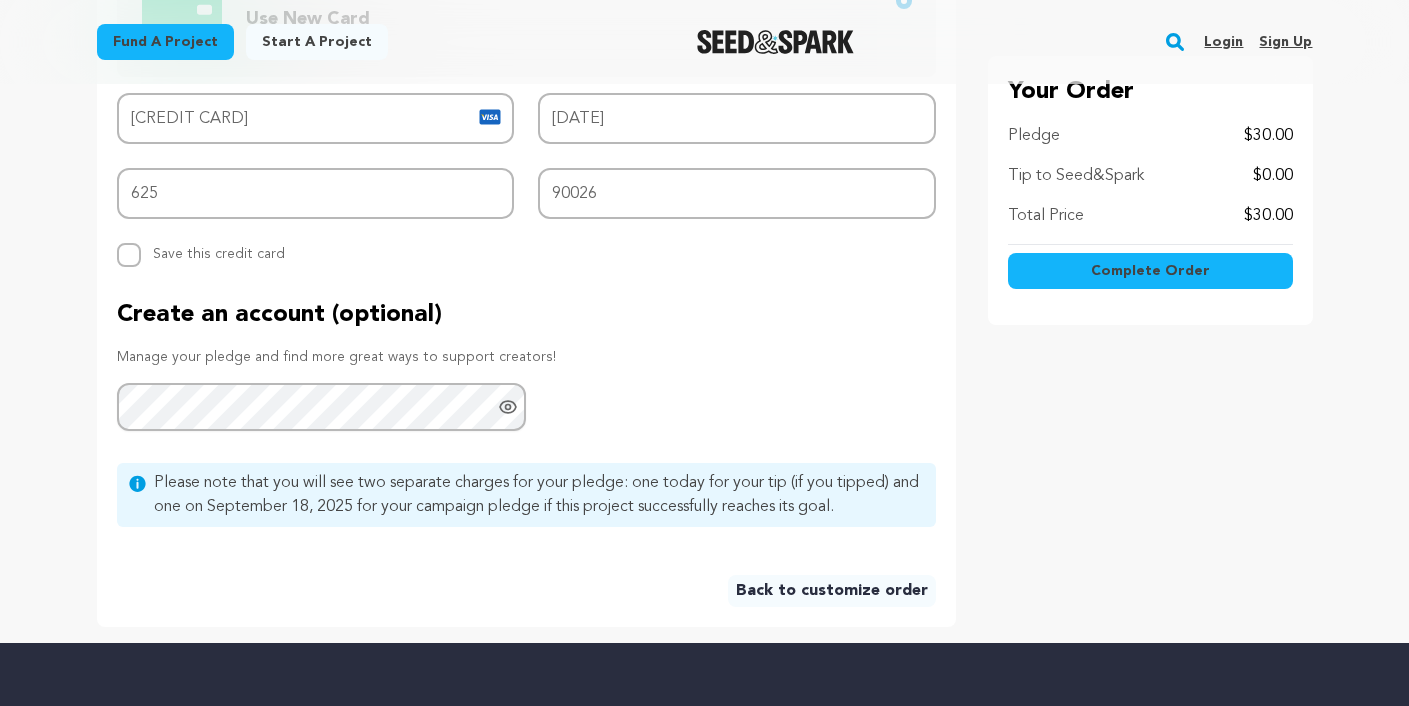 click on "Complete Order" at bounding box center (1150, 271) 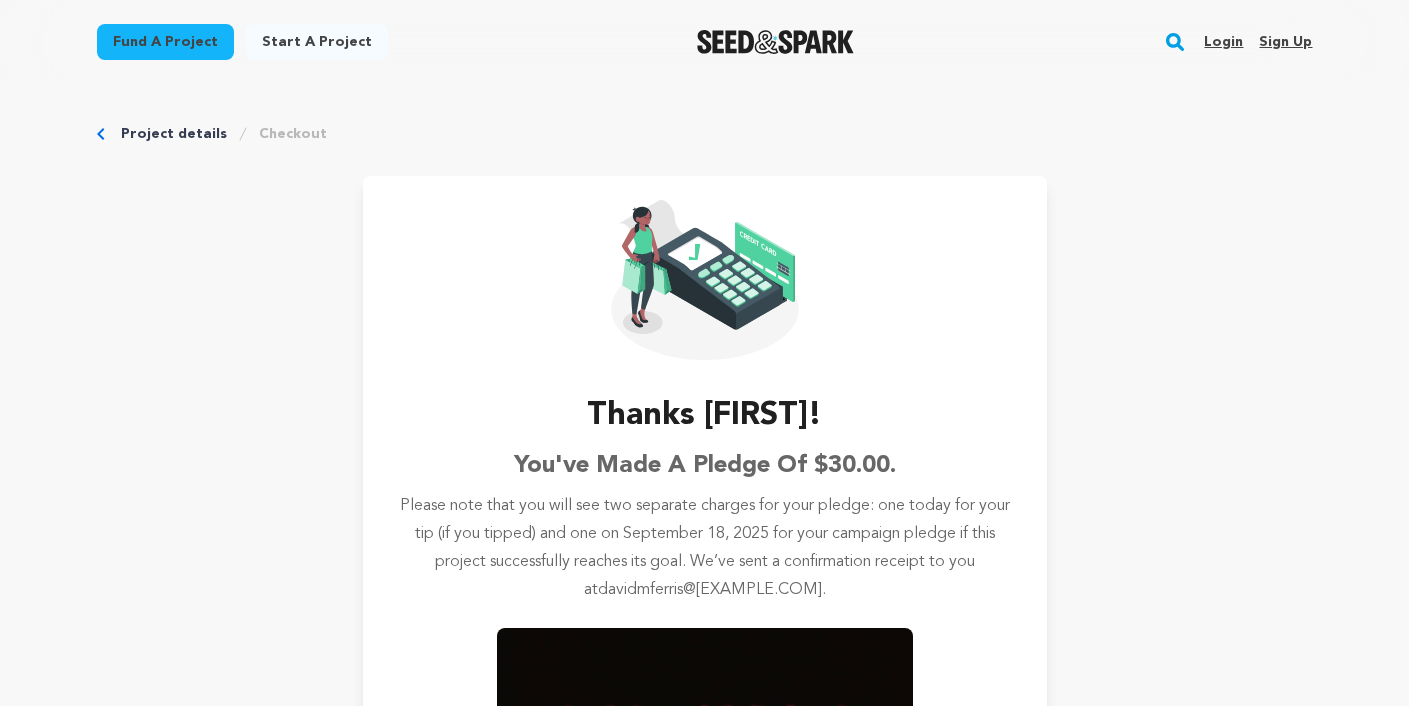 scroll, scrollTop: 0, scrollLeft: 0, axis: both 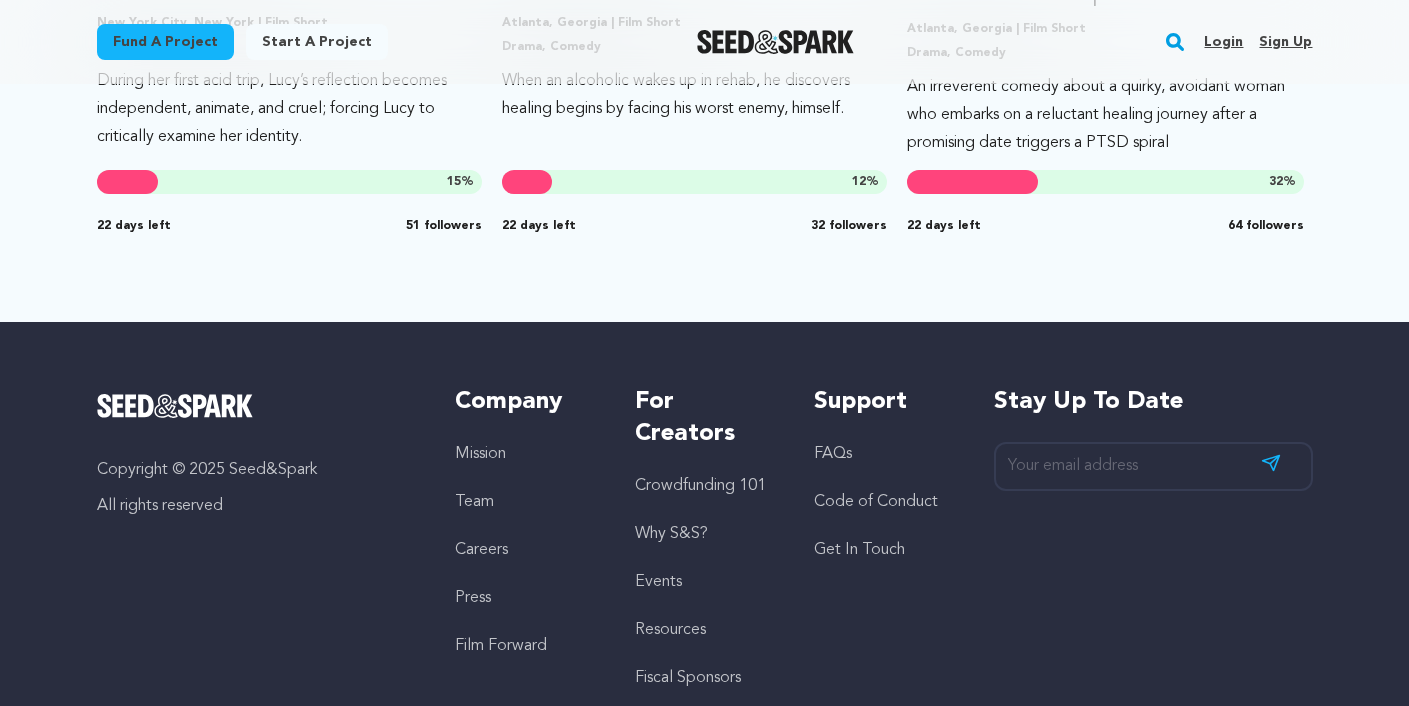drag, startPoint x: 0, startPoint y: 0, endPoint x: 731, endPoint y: 537, distance: 907.0447 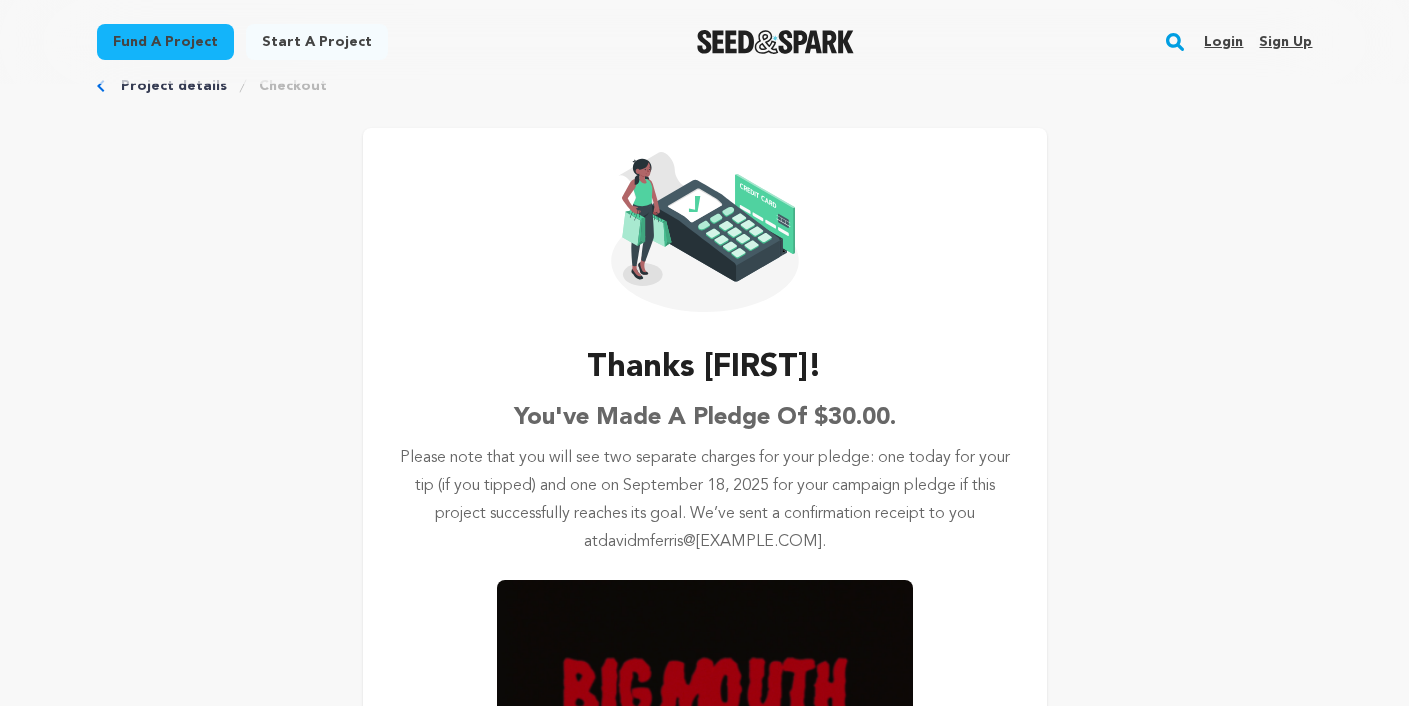 scroll, scrollTop: 0, scrollLeft: 0, axis: both 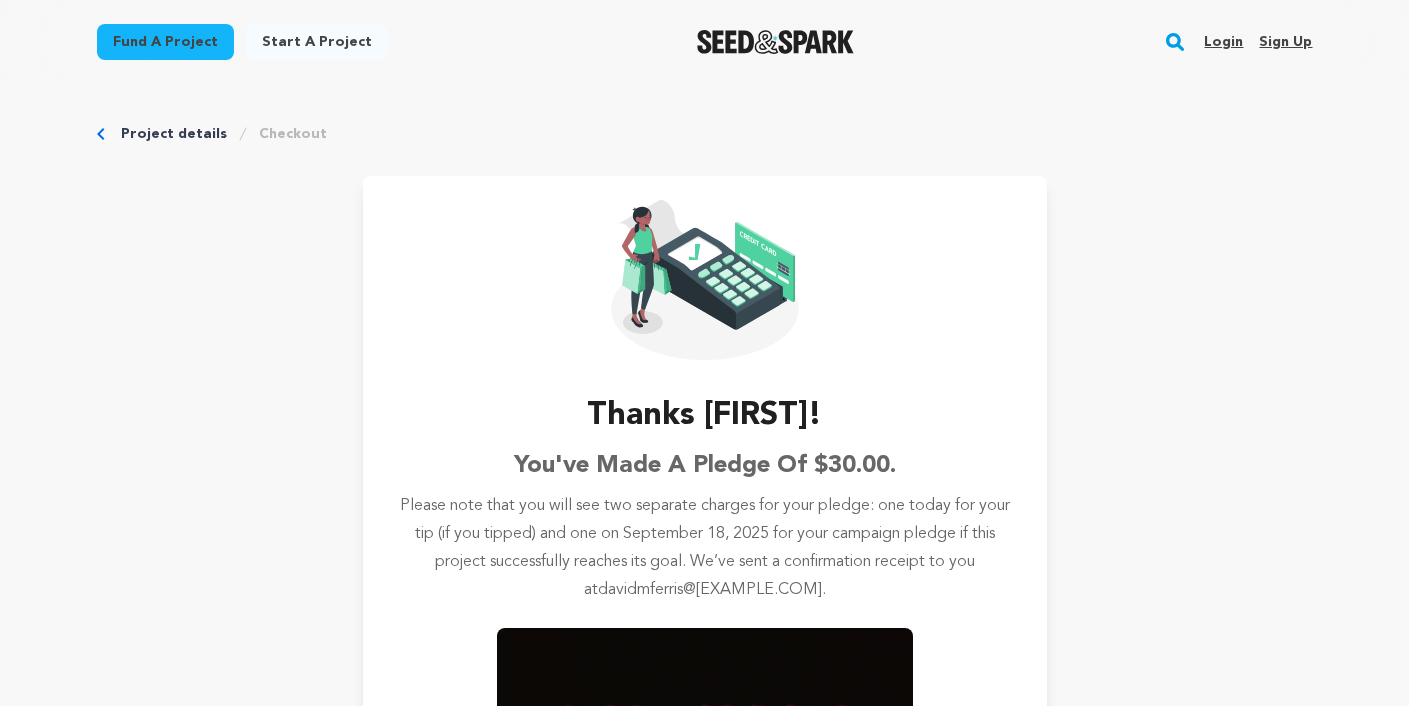 click on "Project details" at bounding box center (174, 134) 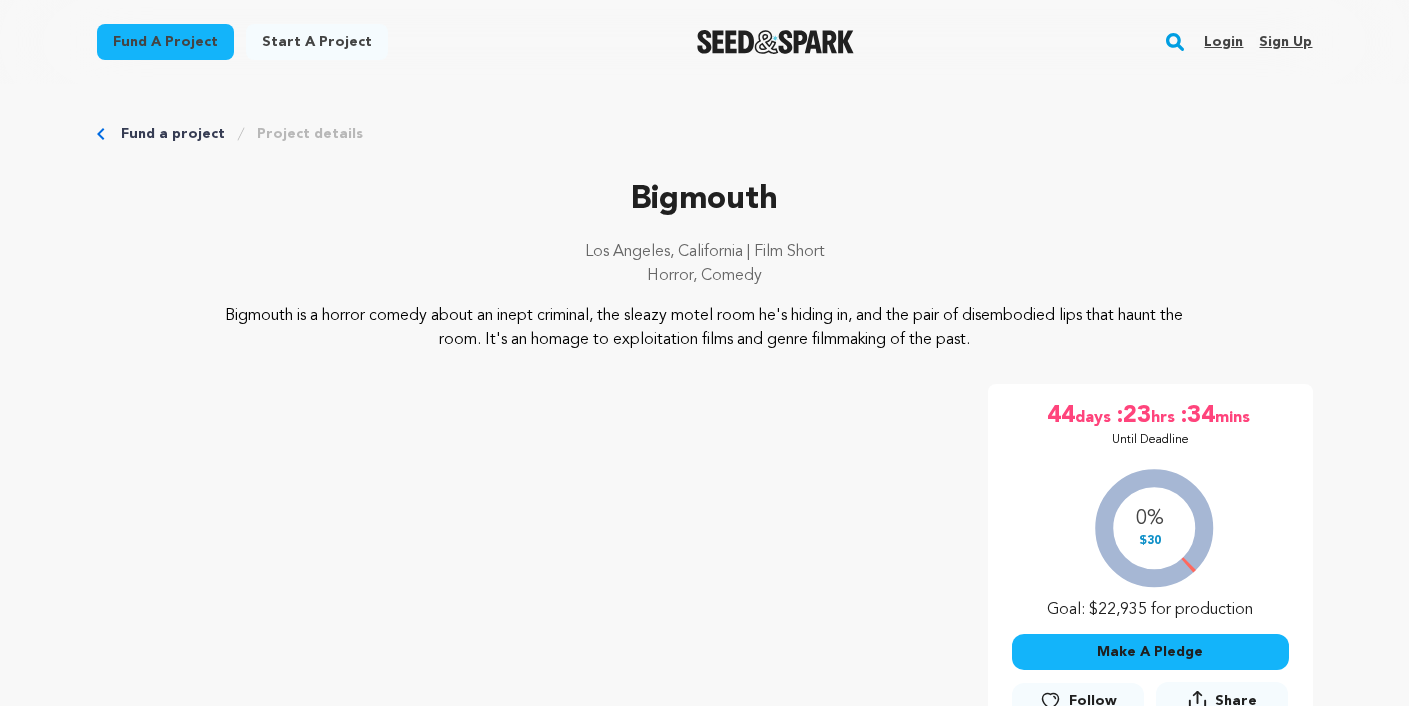 scroll, scrollTop: 0, scrollLeft: 0, axis: both 